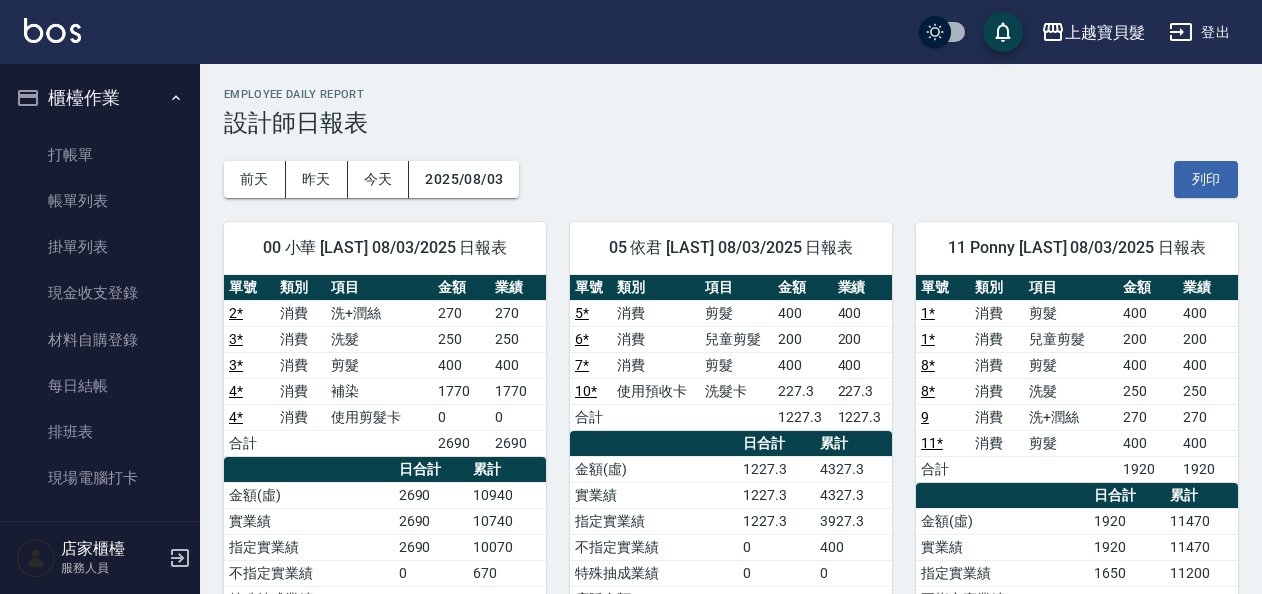 scroll, scrollTop: 0, scrollLeft: 0, axis: both 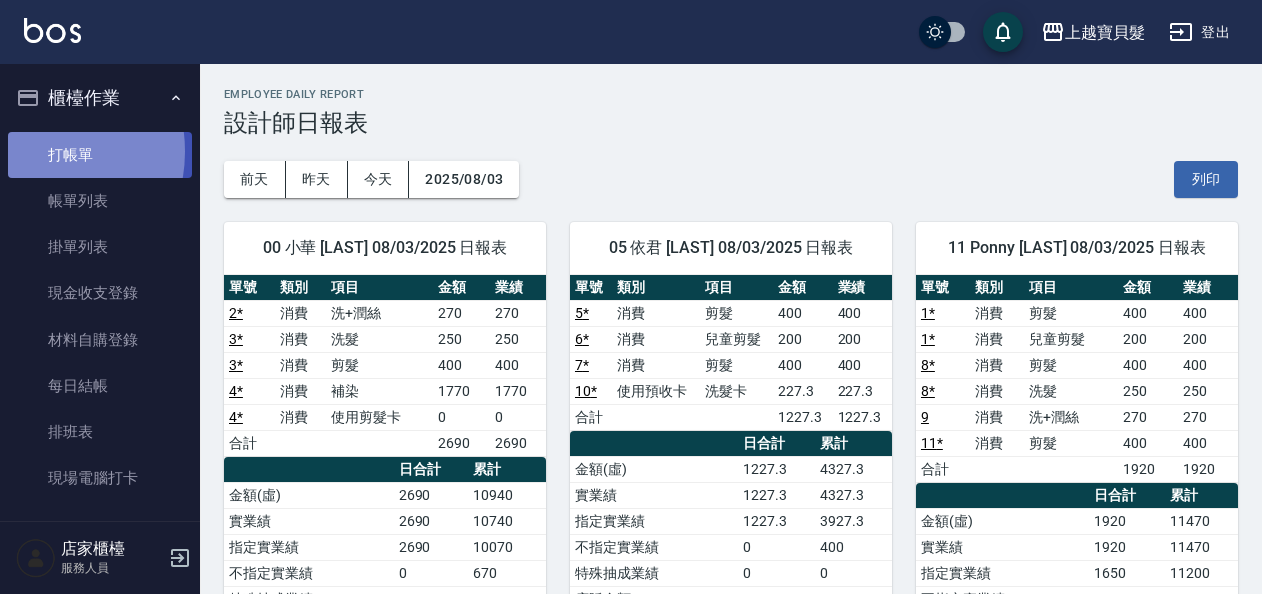 click on "打帳單" at bounding box center (100, 155) 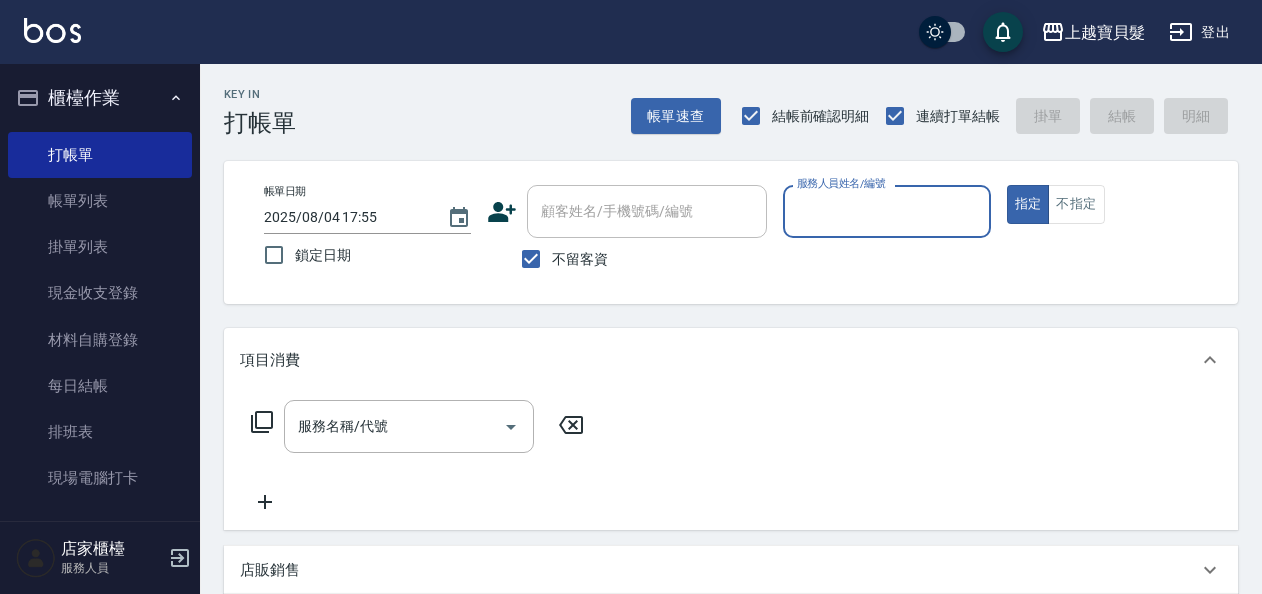 click on "服務人員姓名/編號" at bounding box center (886, 211) 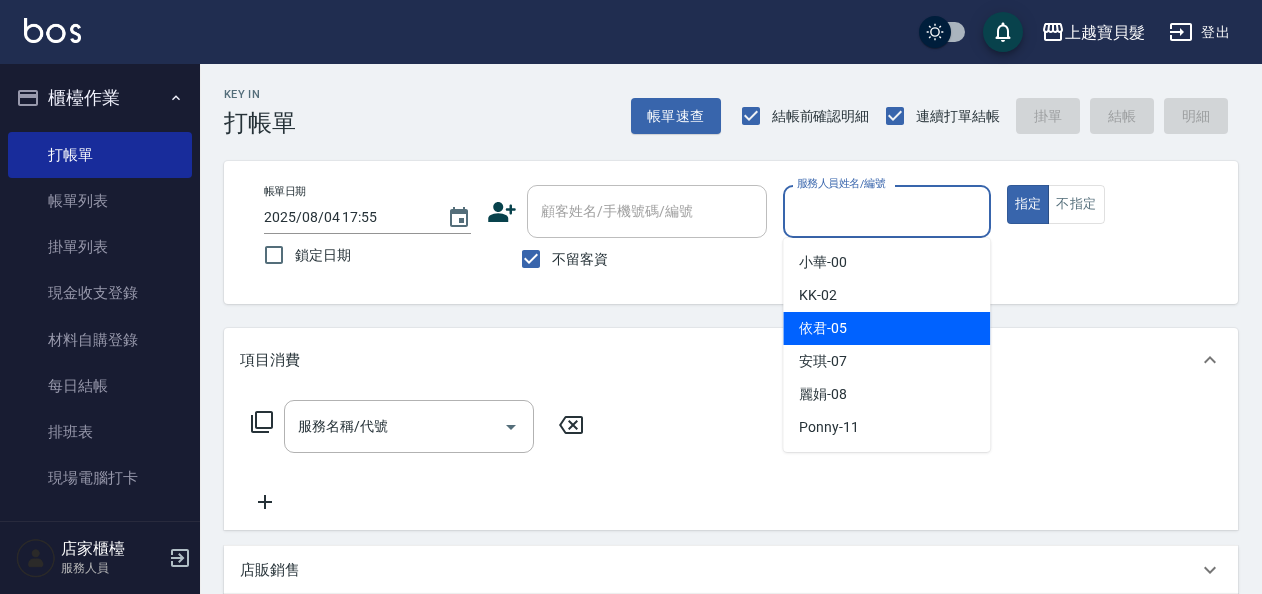 click on "依君 -05" at bounding box center (823, 328) 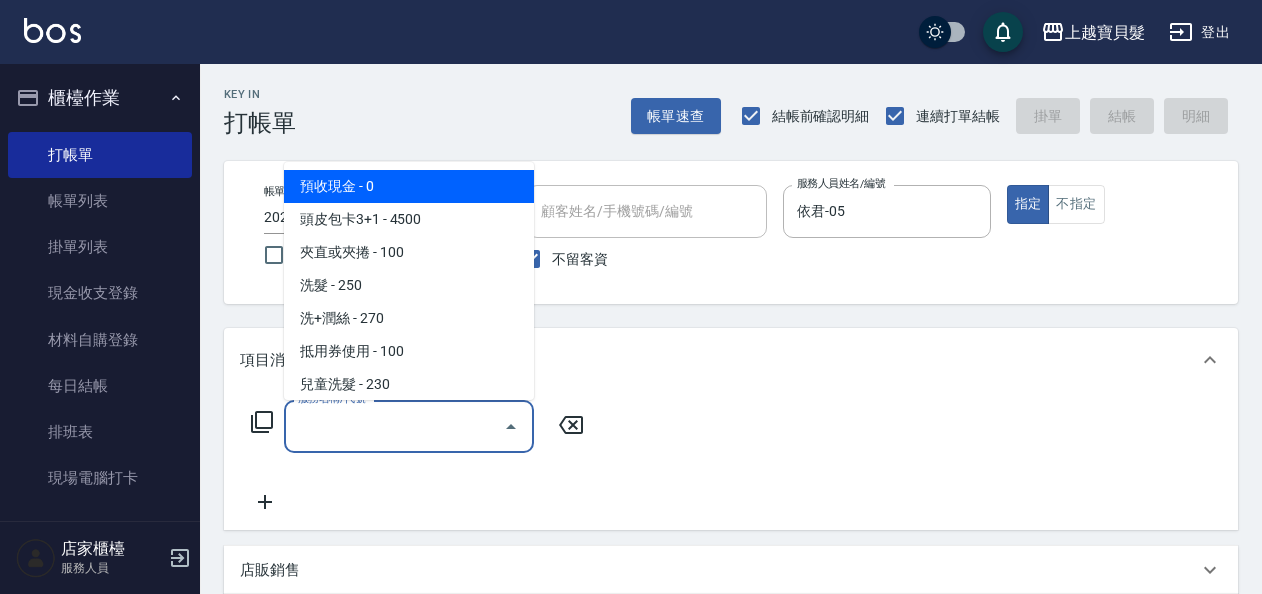 click on "服務名稱/代號" at bounding box center [394, 426] 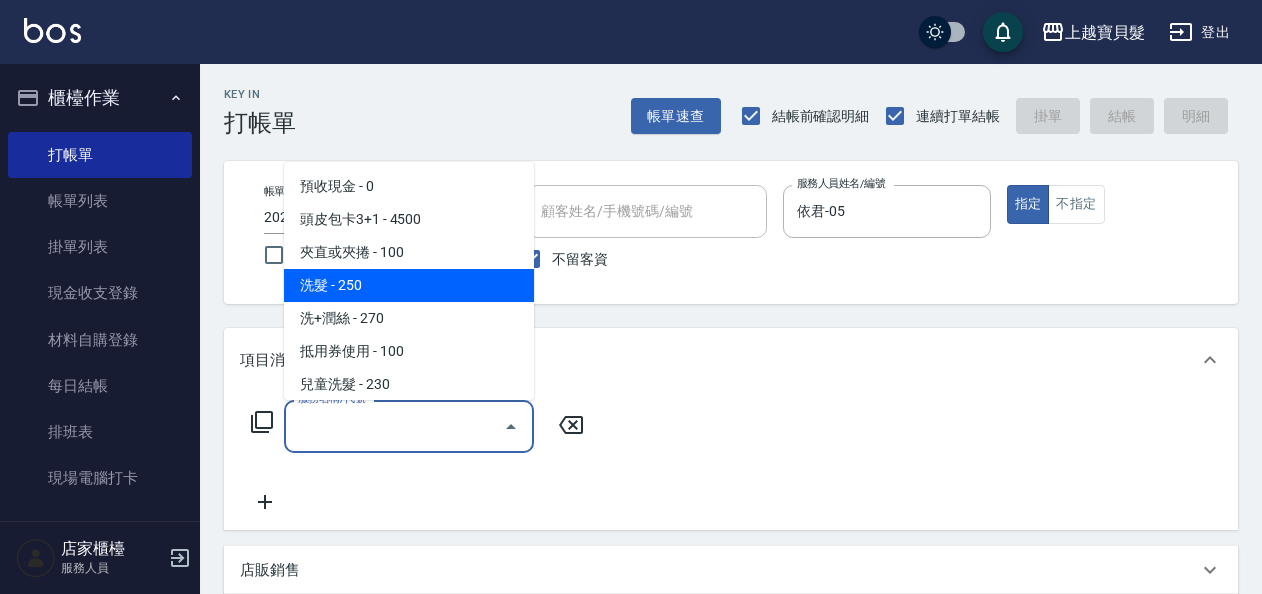 click on "洗髮 - 250" at bounding box center [409, 285] 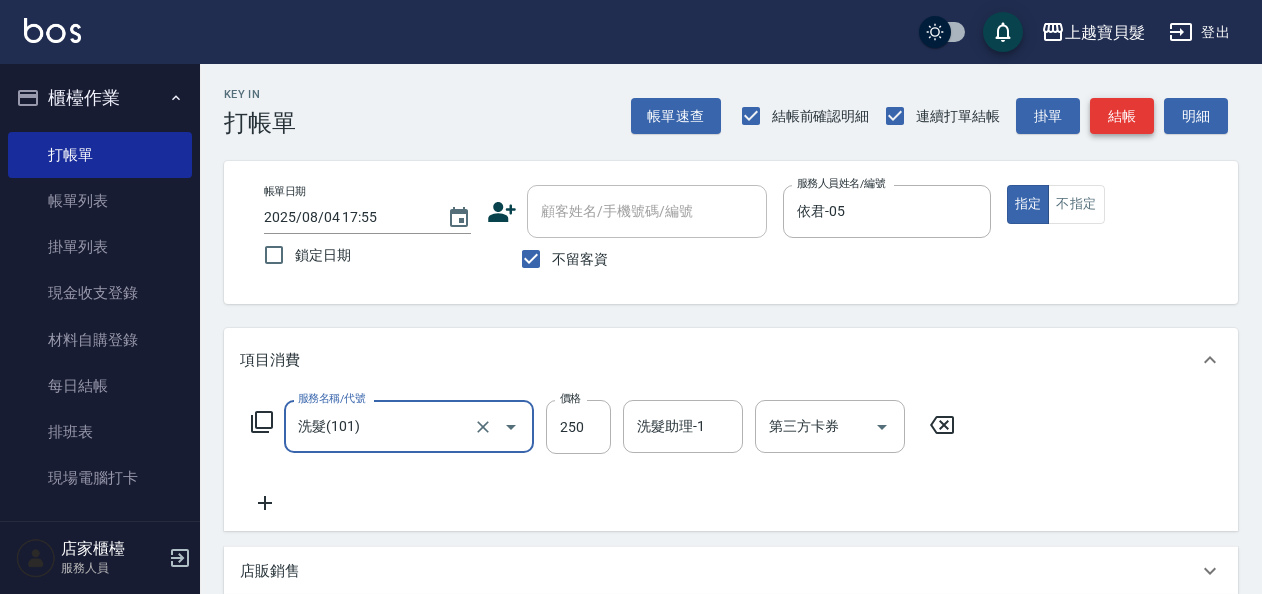 click on "Key In 打帳單 帳單速查 結帳前確認明細 連續打單結帳 掛單 結帳 明細 帳單日期 2025/08/04 17:55 鎖定日期 顧客姓名/手機號碼/編號 顧客姓名/手機號碼/編號 不留客資 服務人員姓名/編號 [LAST]-[NUMBER] 服務人員姓名/編號 指定 不指定 項目消費 服務名稱/代號 洗髮(101) 服務名稱/代號 價格 250 價格 洗髮助理-1 洗髮助理-1 第三方卡券 第三方卡券 店販銷售 服務人員姓名/編號 服務人員姓名/編號 商品代號/名稱 商品代號/名稱 預收卡販賣 卡券名稱/代號 卡券名稱/代號 其他付款方式 其他付款方式 其他付款方式 備註及來源 備註 備註 訂單來源 ​ 訂單來源 隱藏業績明細 服務消費  250 店販消費  0 使用預收卡  0 業績合計   250 預收卡販賣  0 會員卡販賣  0 扣入金  0 現金應收   250 其他付款方式  0 紅利點數折抵  0 掛單 結帳 明細" at bounding box center [731, 510] 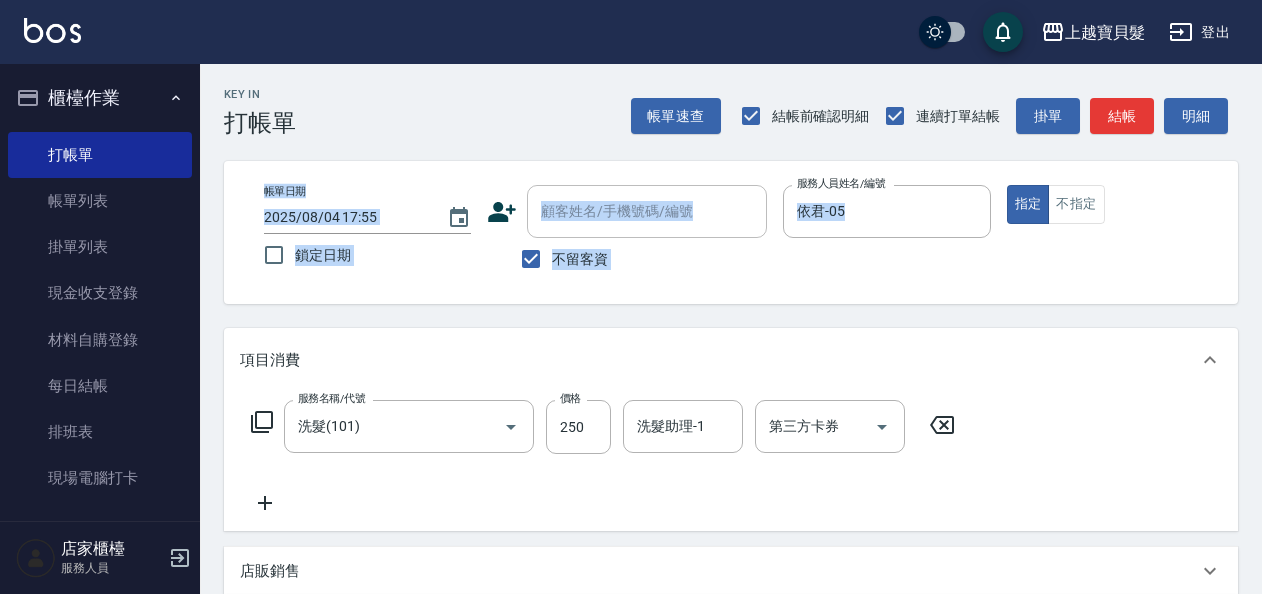 drag, startPoint x: 1115, startPoint y: 130, endPoint x: 1097, endPoint y: 142, distance: 21.633308 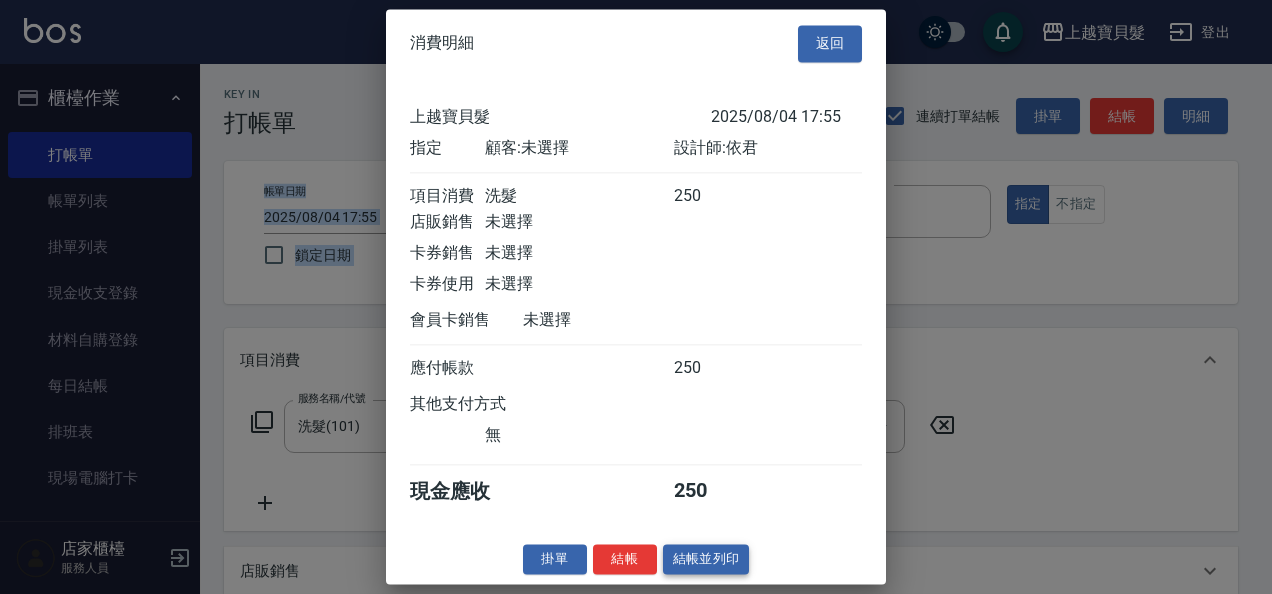 click on "結帳並列印" at bounding box center (706, 559) 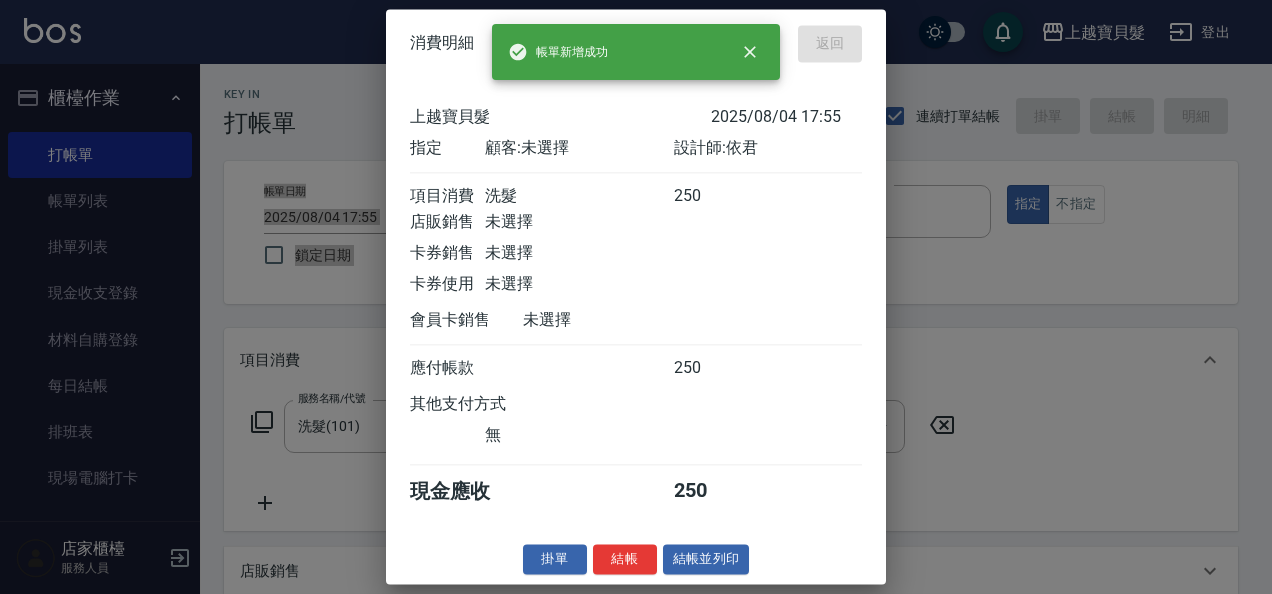 type 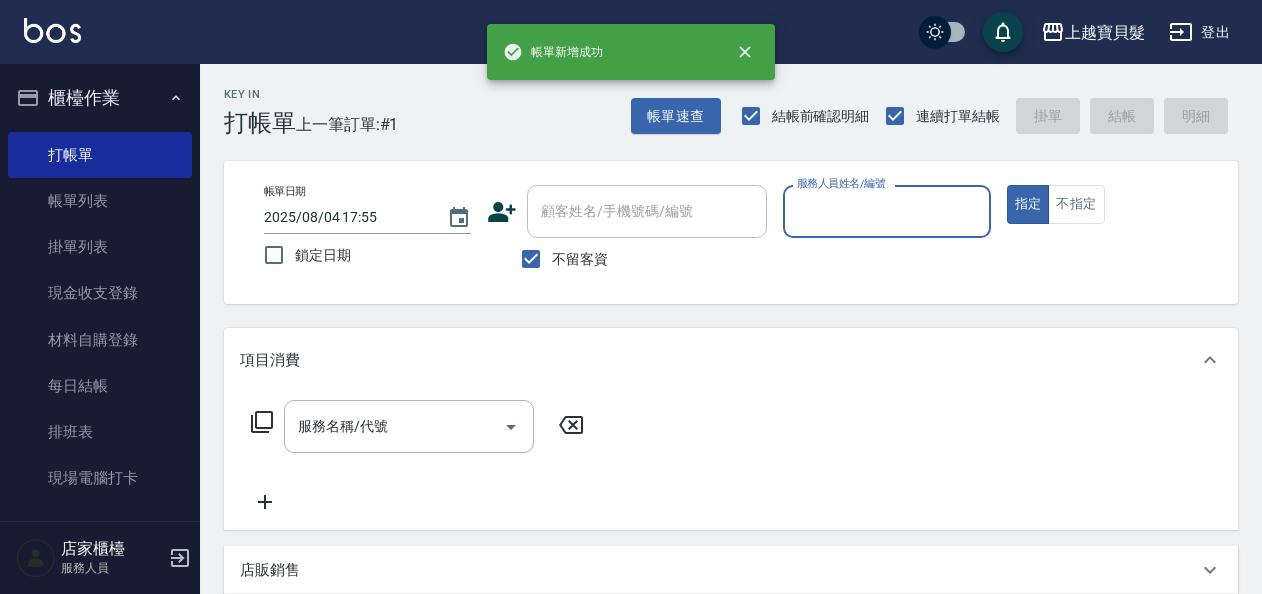 click on "服務人員姓名/編號" at bounding box center (886, 211) 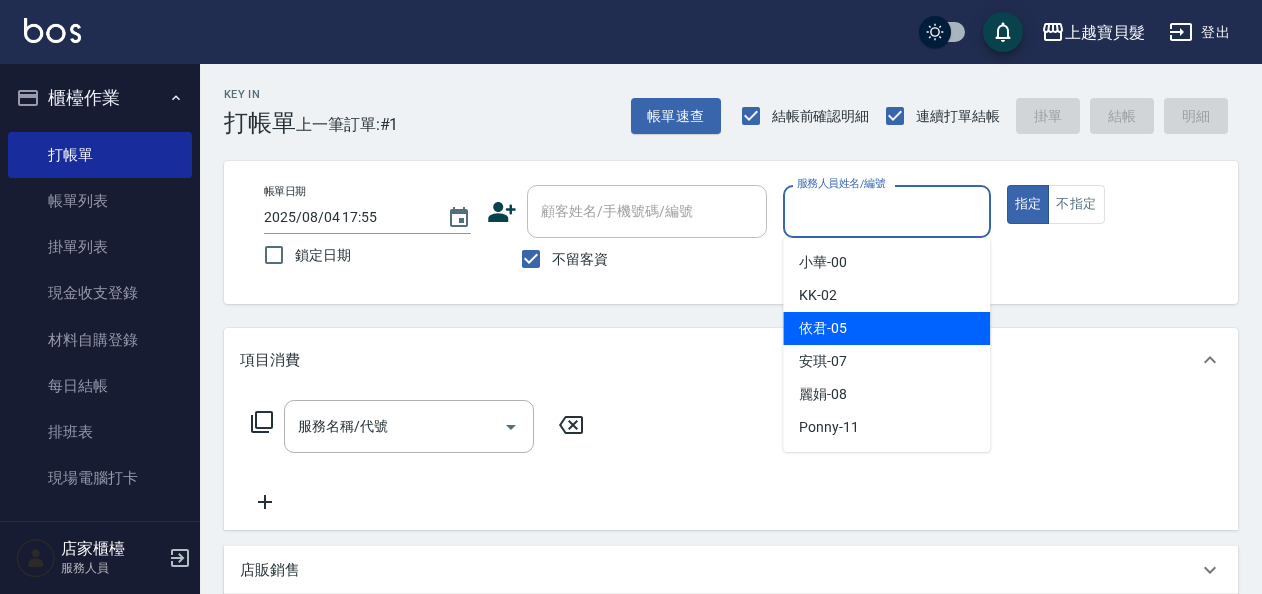 click on "依君 -05" at bounding box center [886, 328] 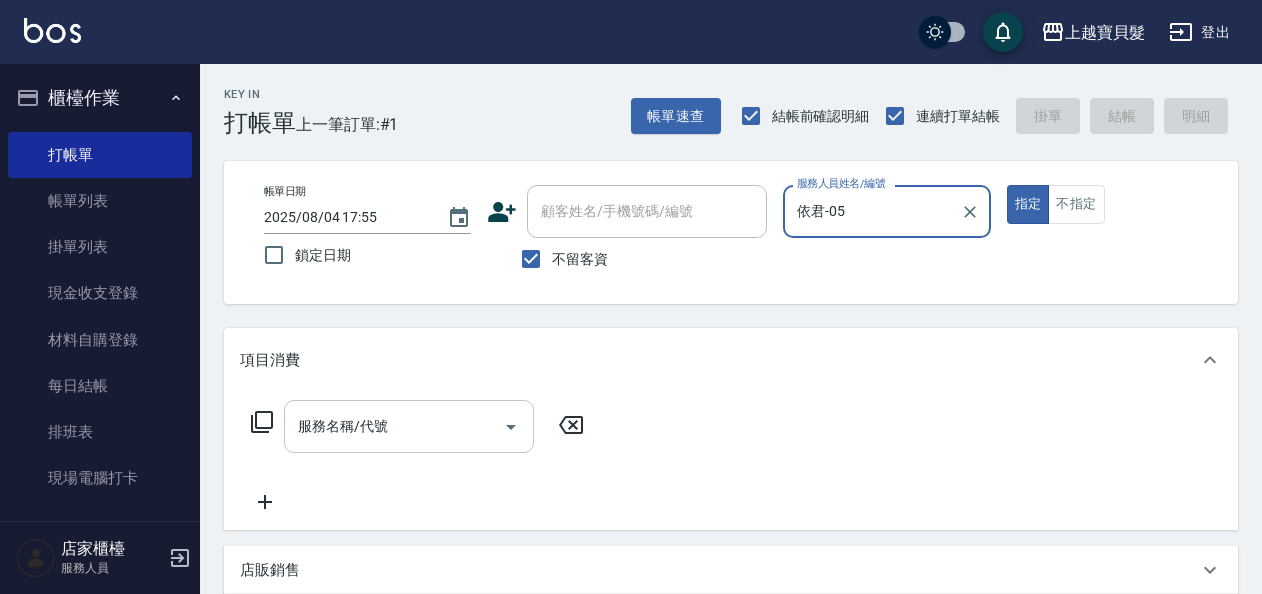 click on "服務名稱/代號" at bounding box center (394, 426) 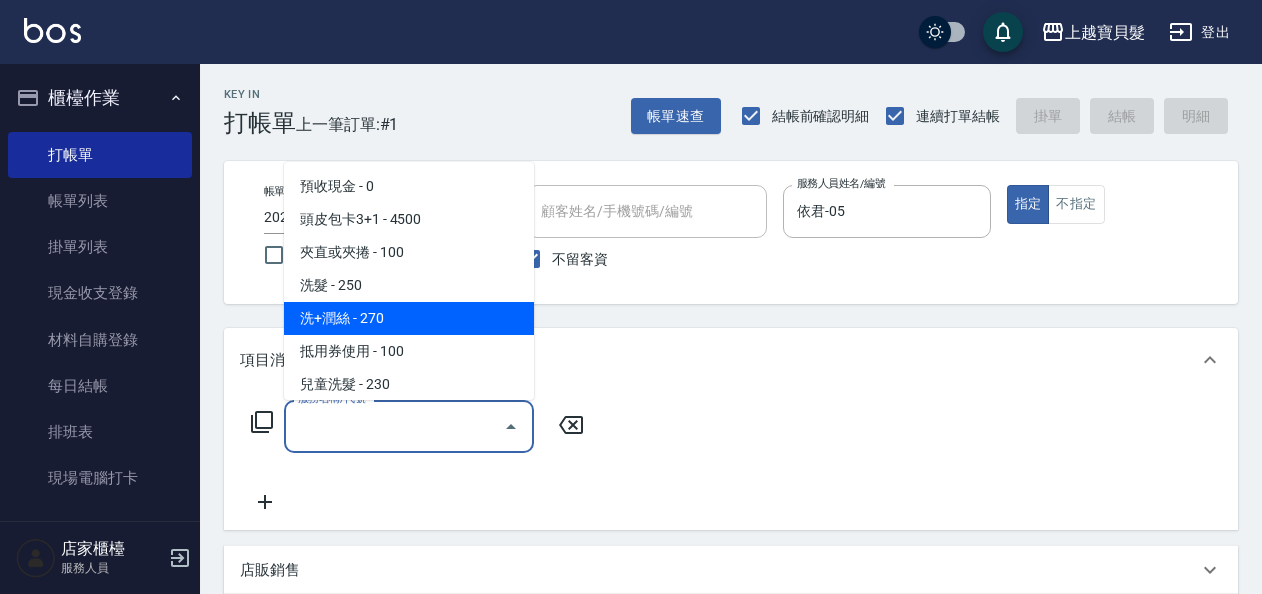 click on "洗+潤絲 - 270" at bounding box center [409, 318] 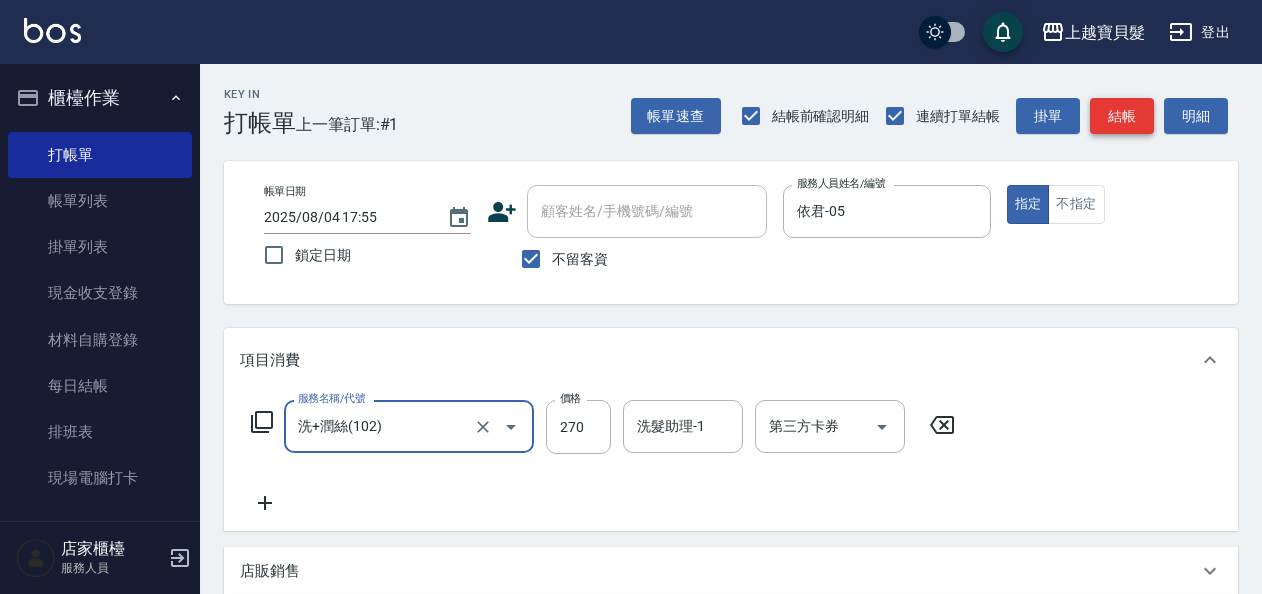 click on "結帳" at bounding box center [1122, 116] 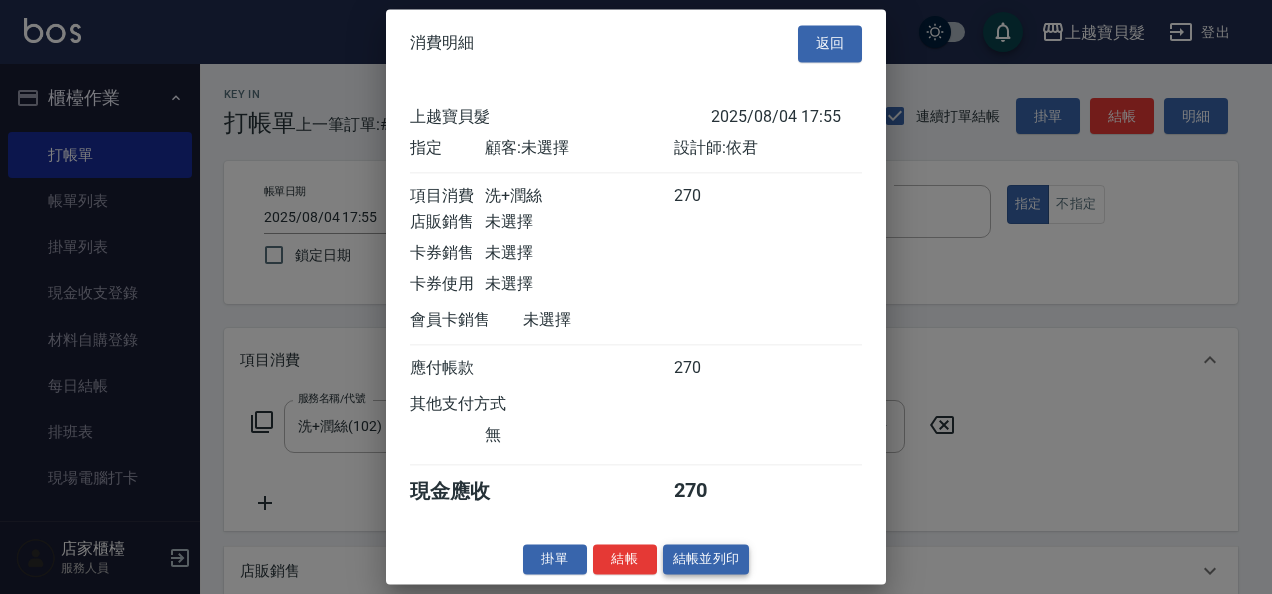 click on "結帳並列印" at bounding box center [706, 559] 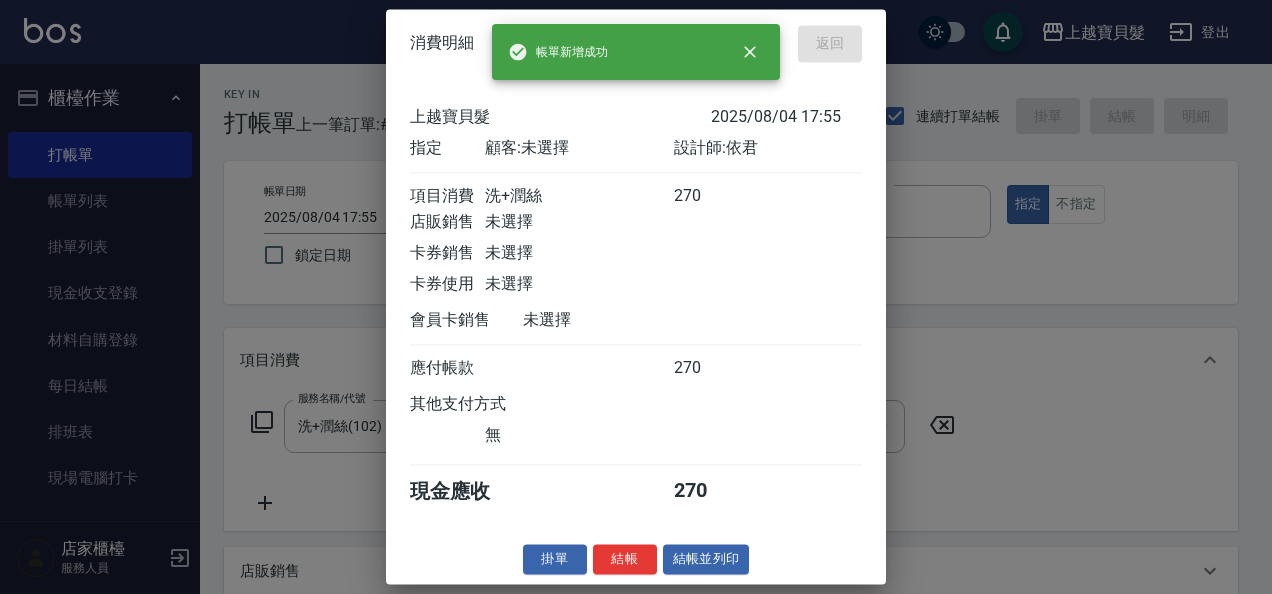 type on "2025/08/04 17:56" 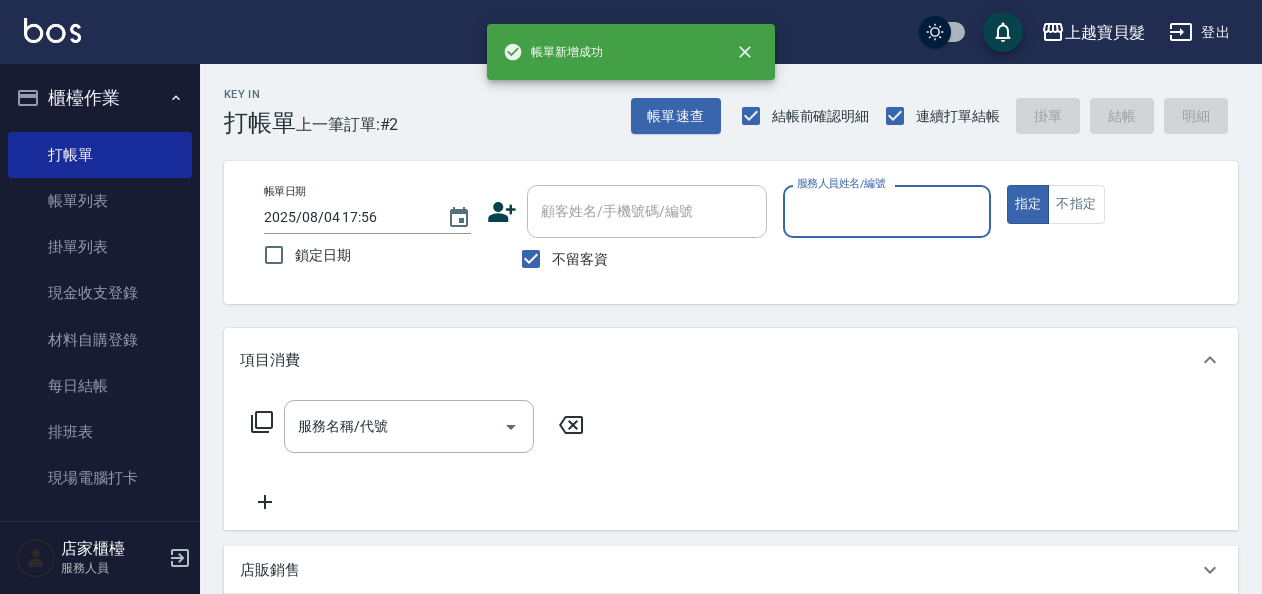 click on "服務人員姓名/編號" at bounding box center (886, 211) 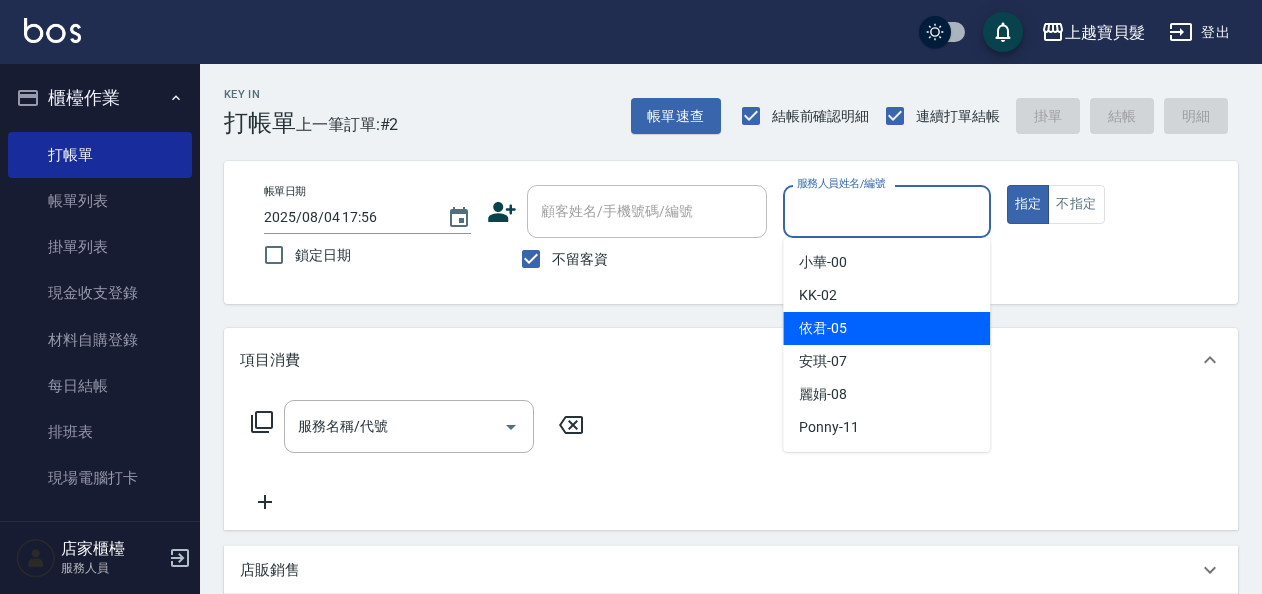 click on "依君 -05" at bounding box center [886, 328] 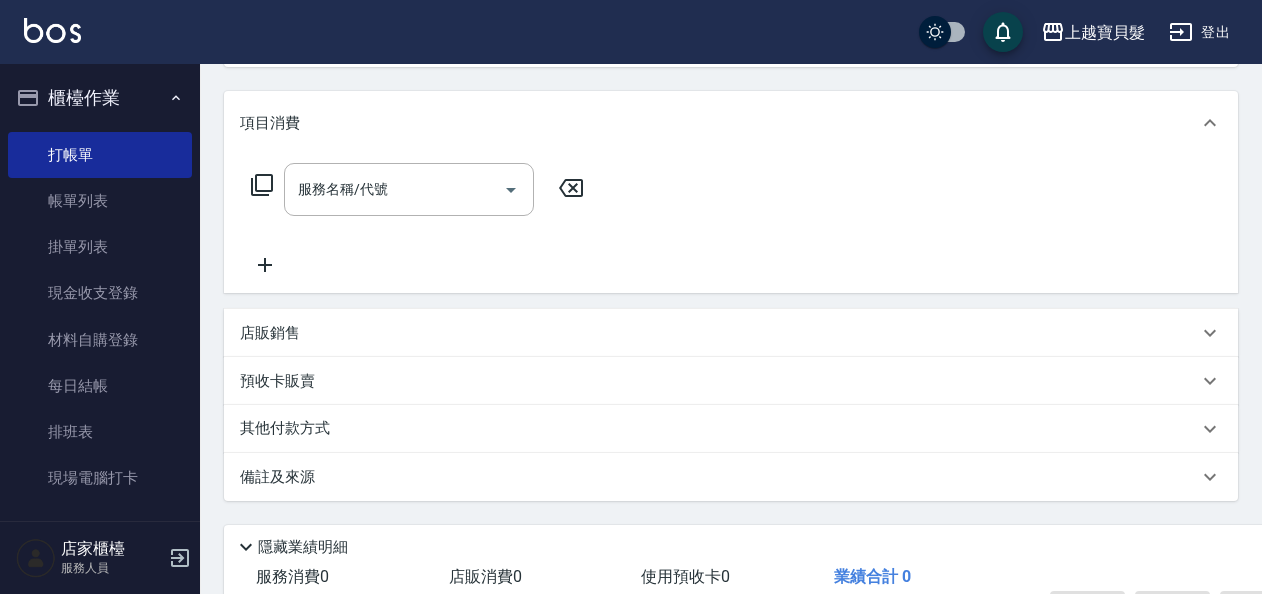 scroll, scrollTop: 368, scrollLeft: 0, axis: vertical 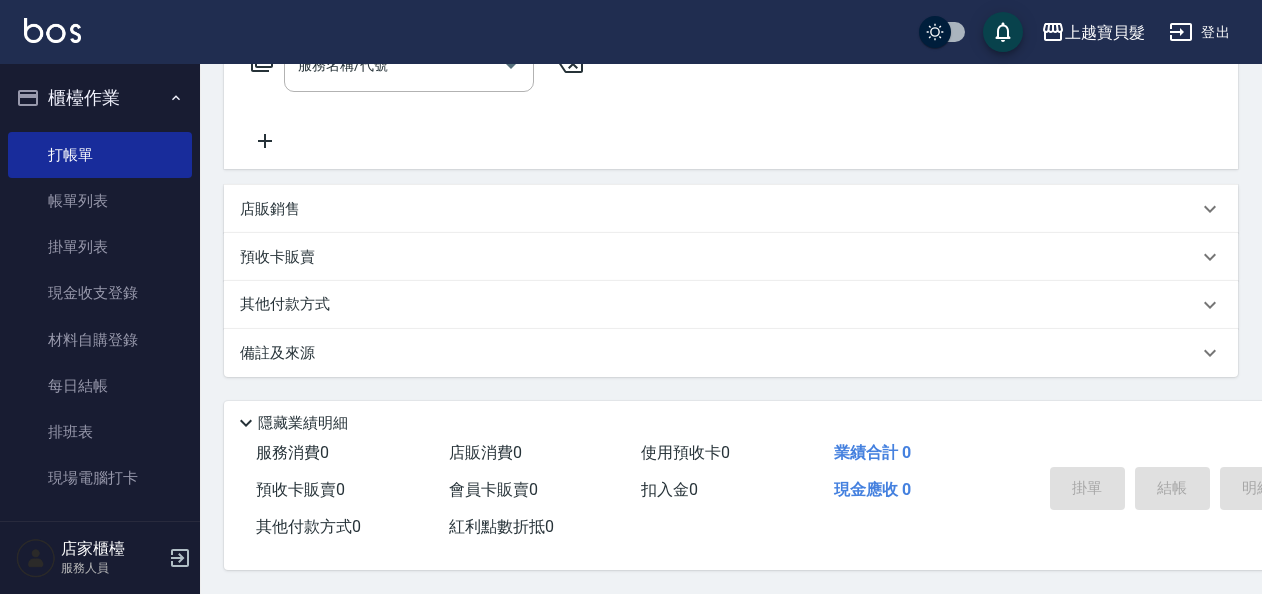 click on "店販銷售" at bounding box center (731, 209) 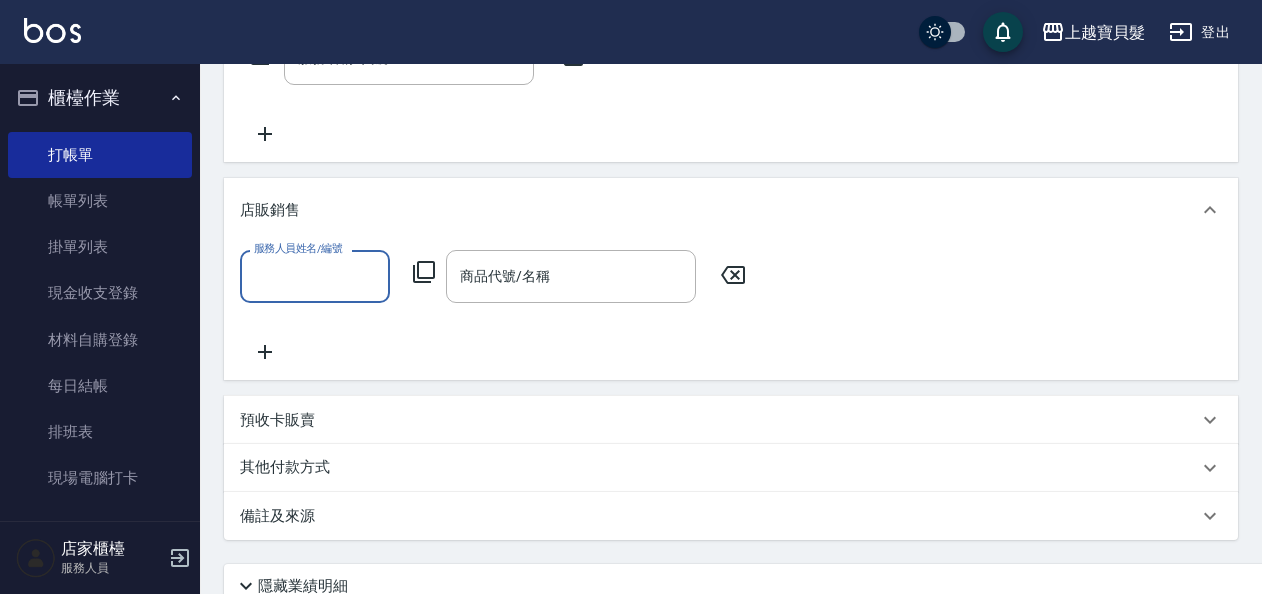 scroll, scrollTop: 0, scrollLeft: 0, axis: both 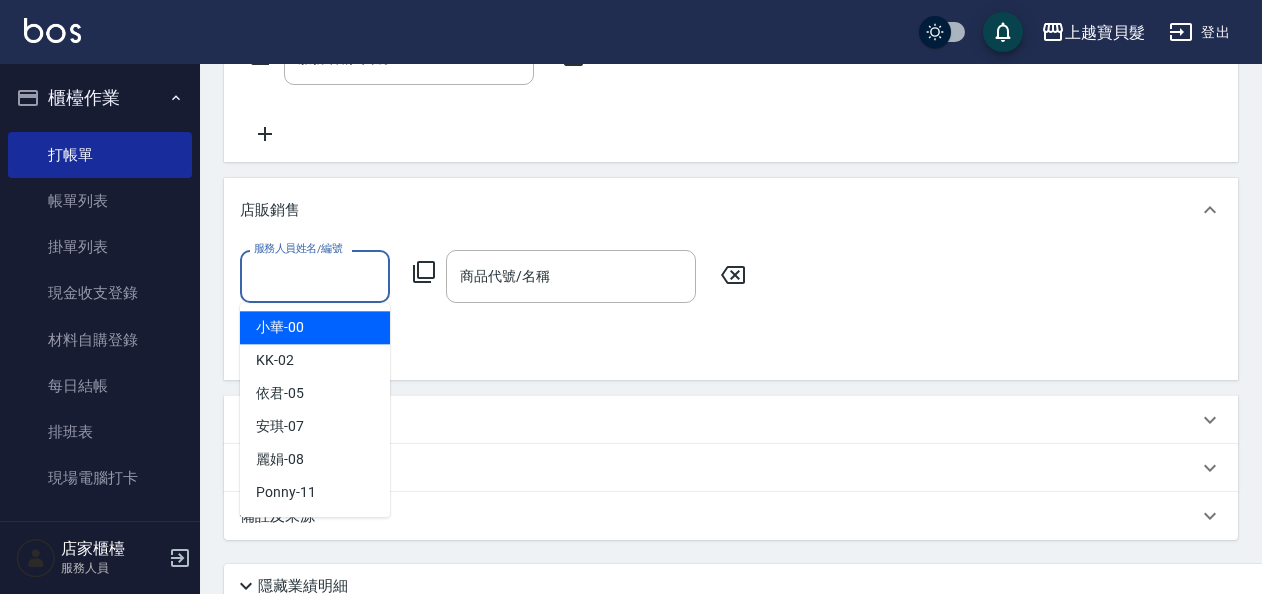 click on "服務人員姓名/編號" at bounding box center [315, 276] 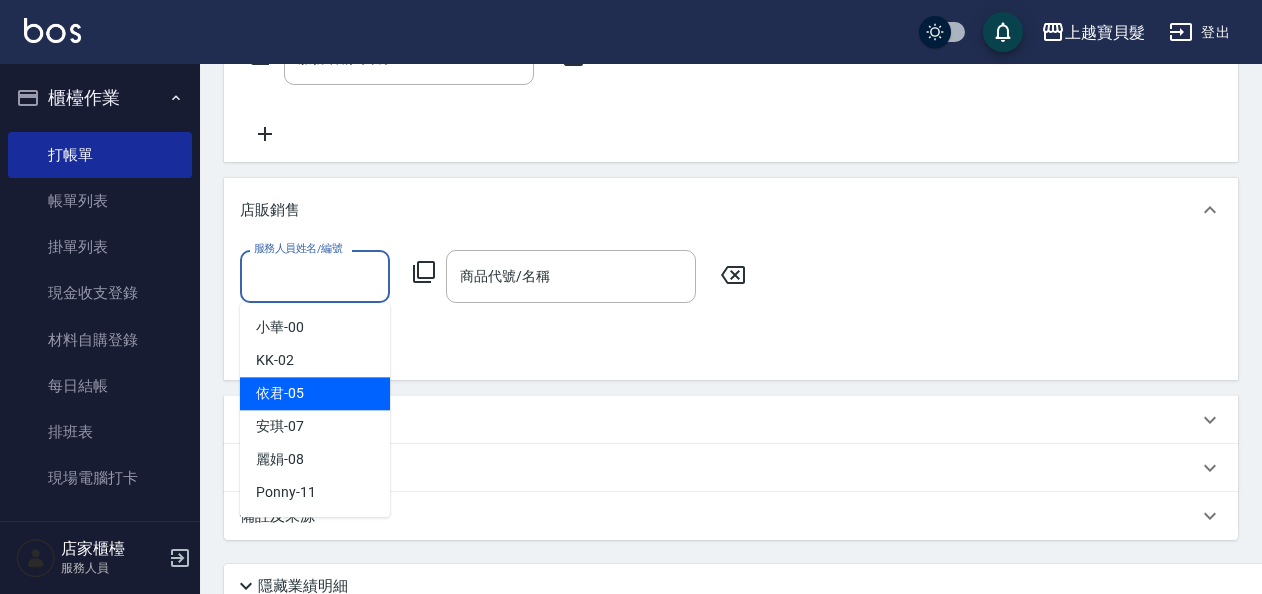 click on "依君 -05" at bounding box center [315, 393] 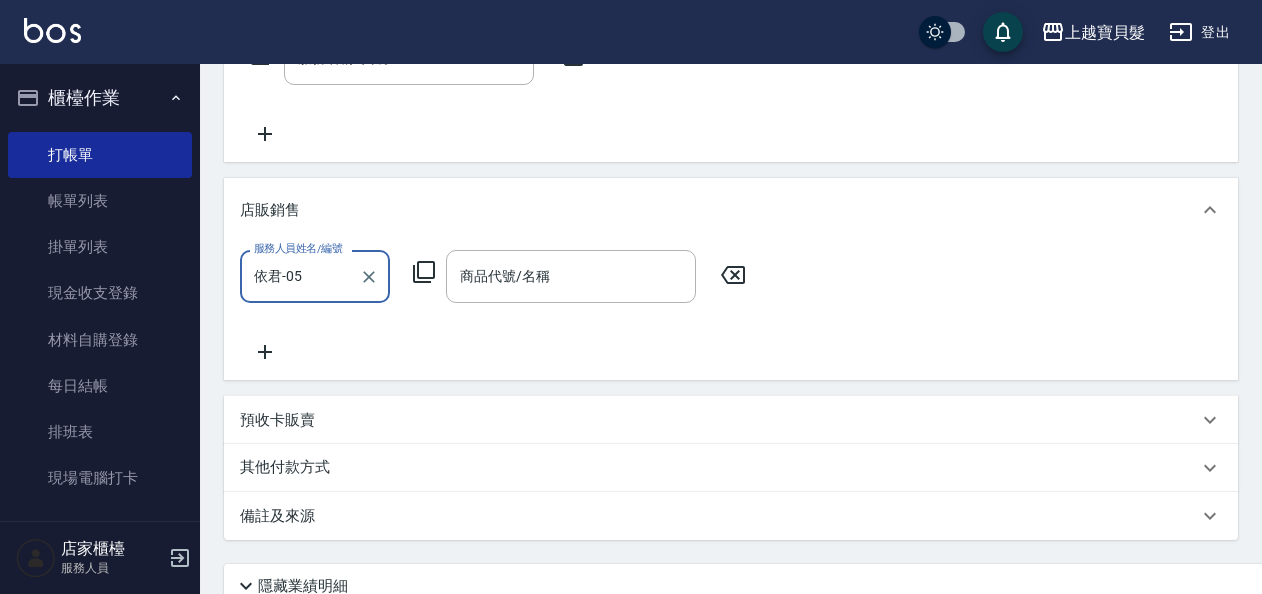 click 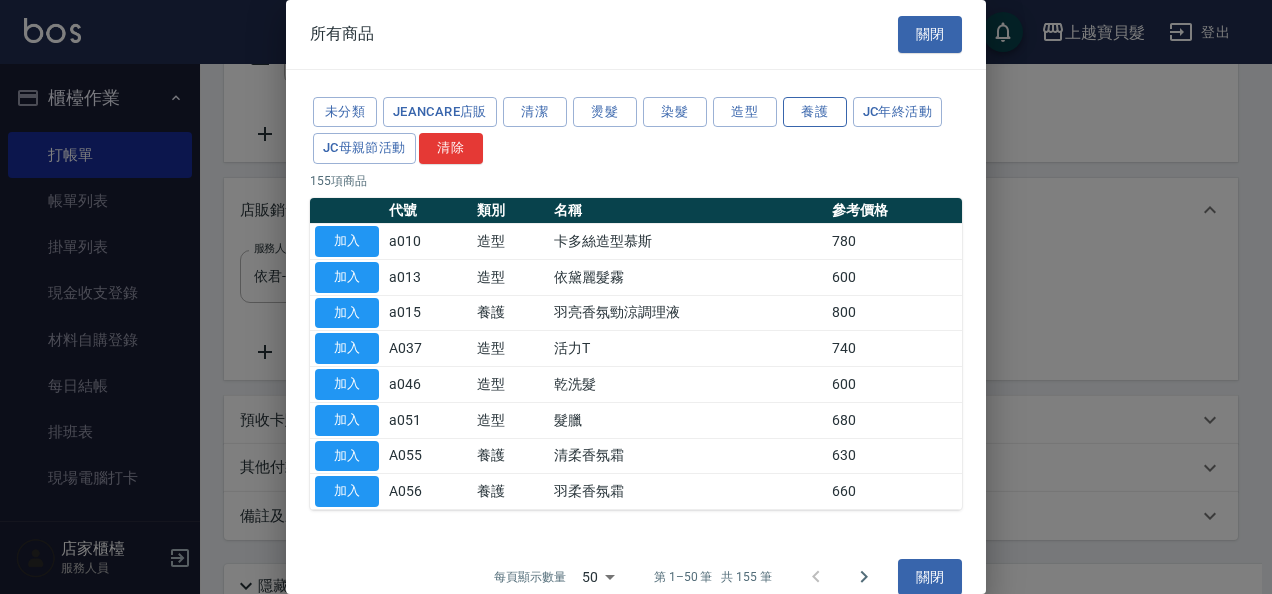 click on "養護" at bounding box center (815, 112) 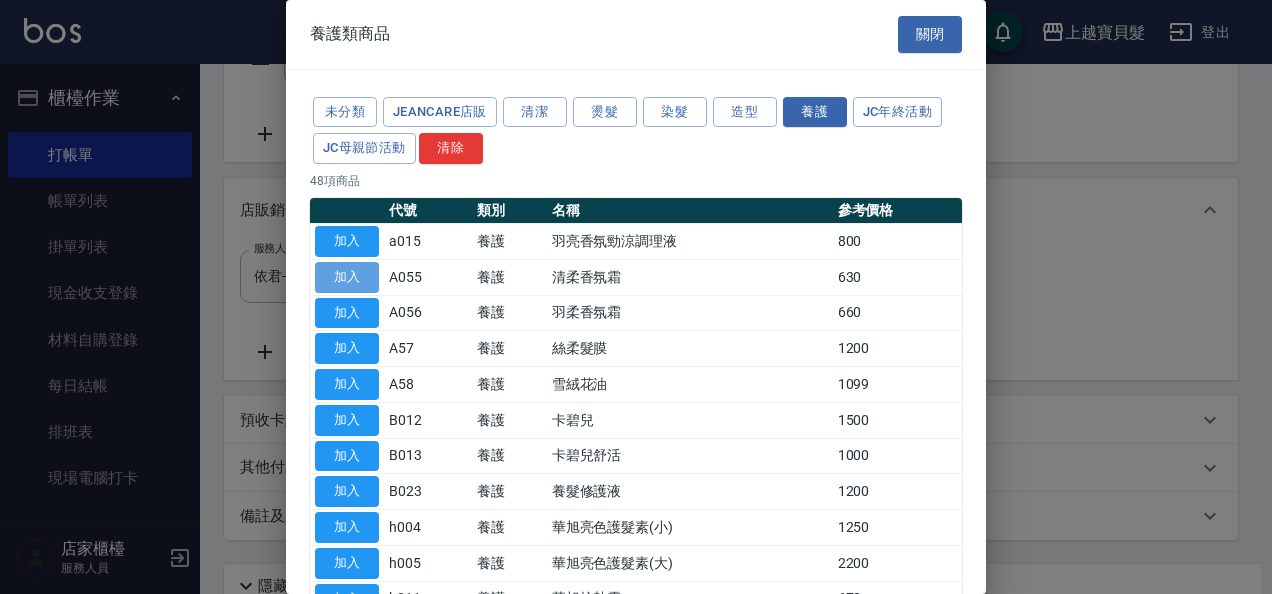click on "加入" at bounding box center [347, 277] 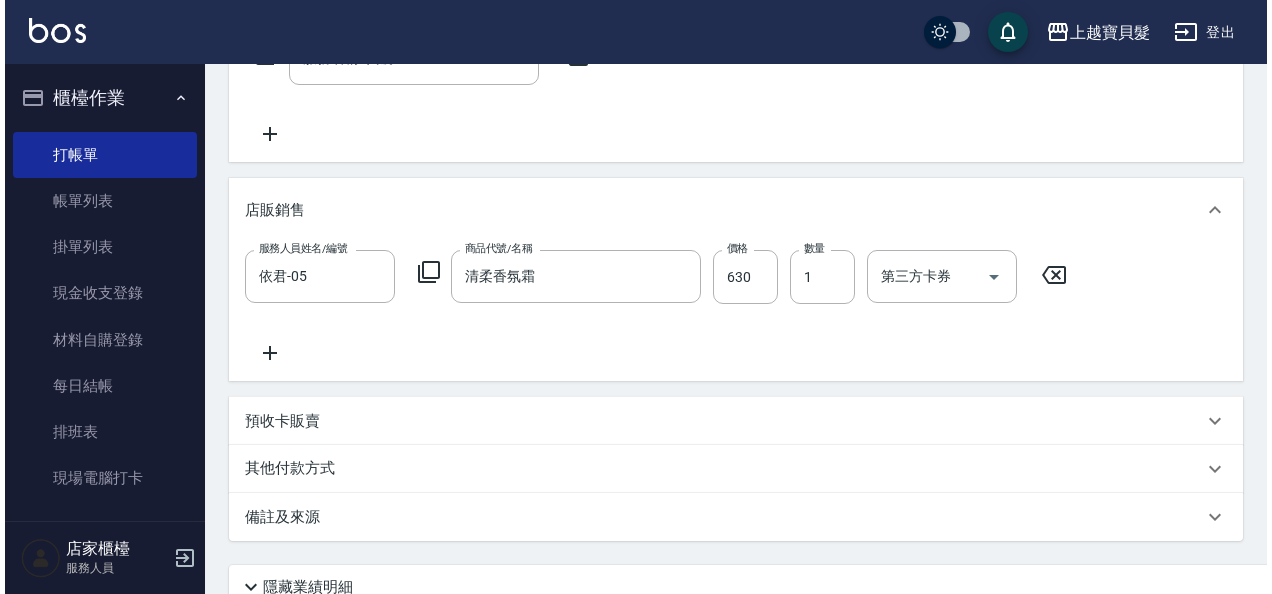 scroll, scrollTop: 539, scrollLeft: 0, axis: vertical 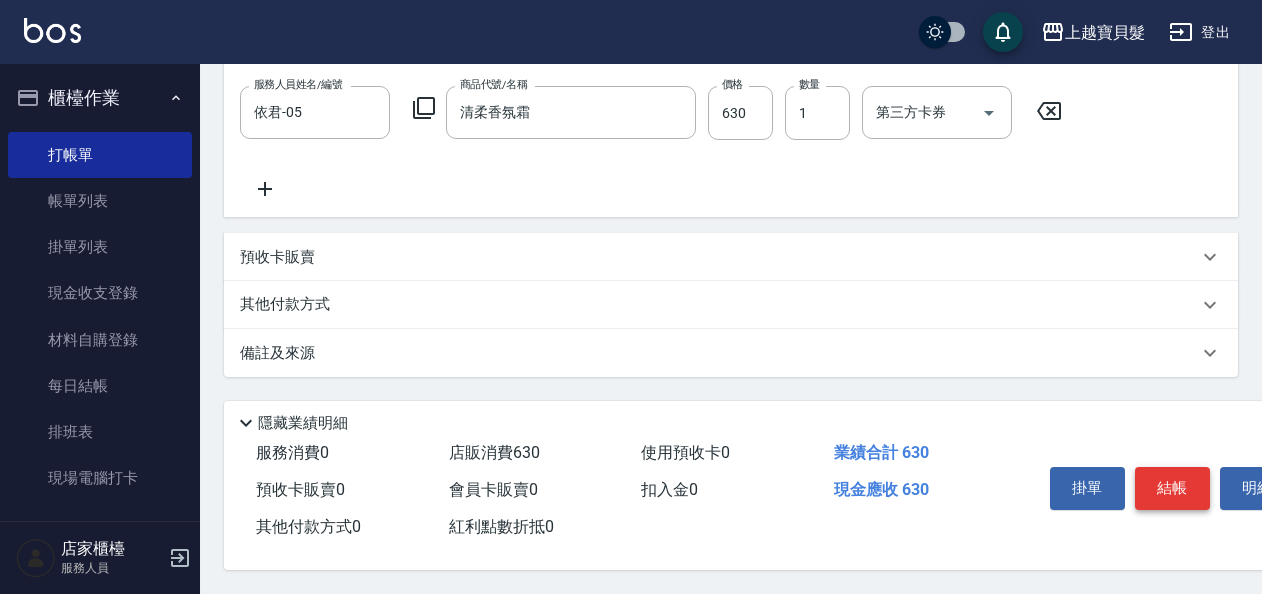 click on "結帳" at bounding box center [1172, 488] 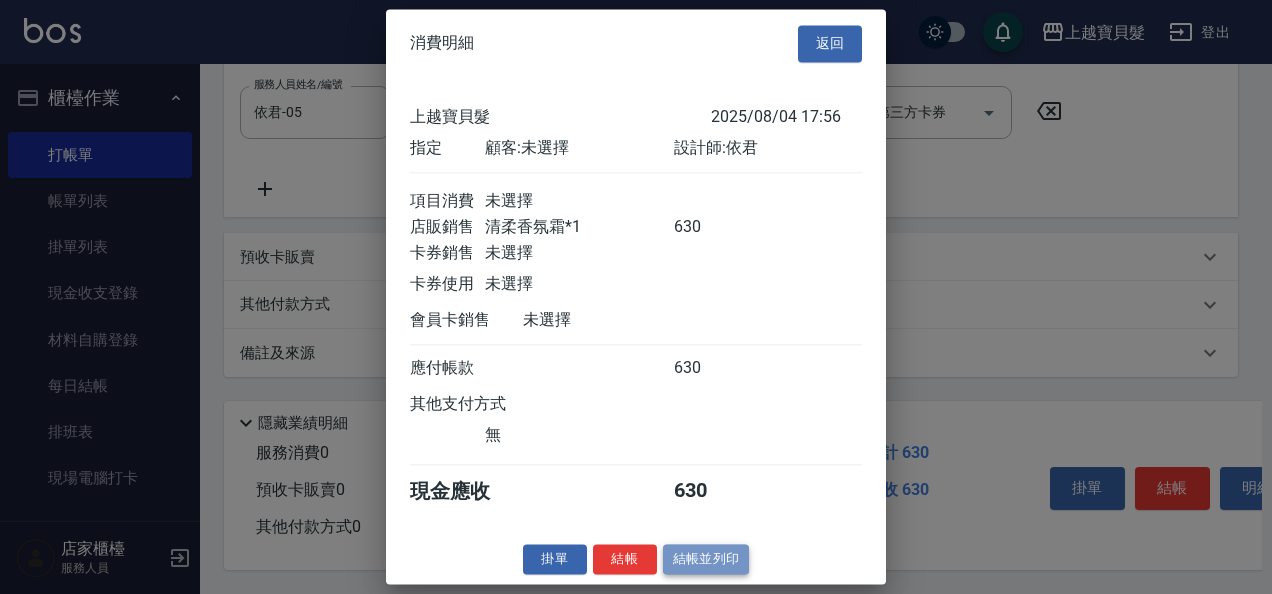 click on "結帳並列印" at bounding box center (706, 559) 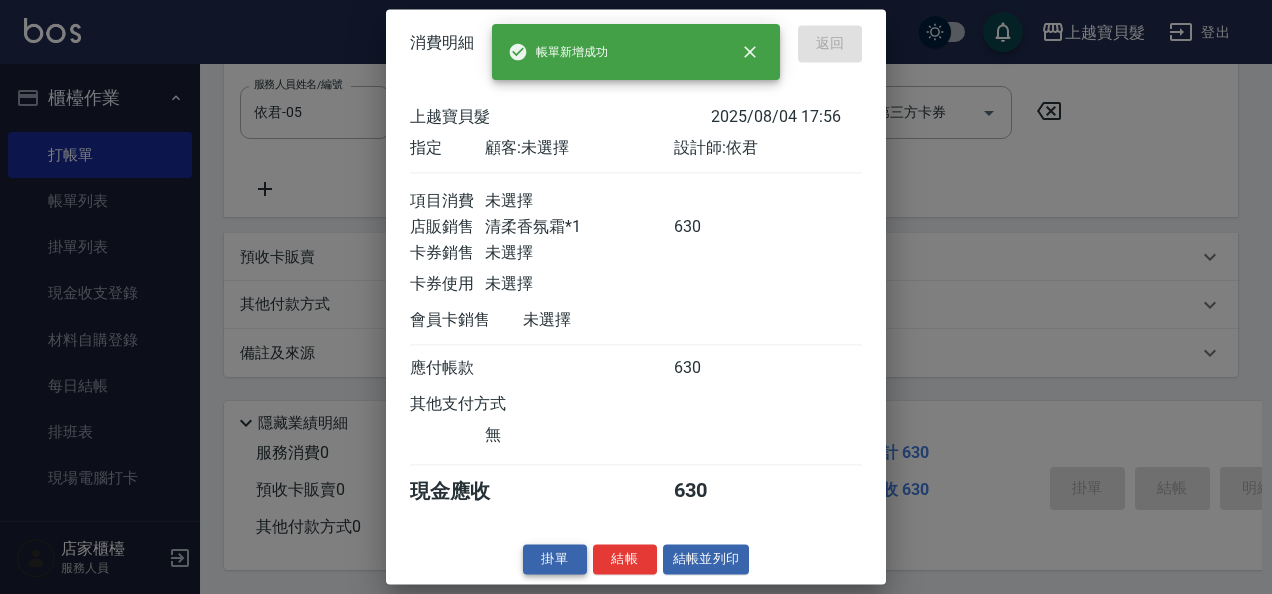 type 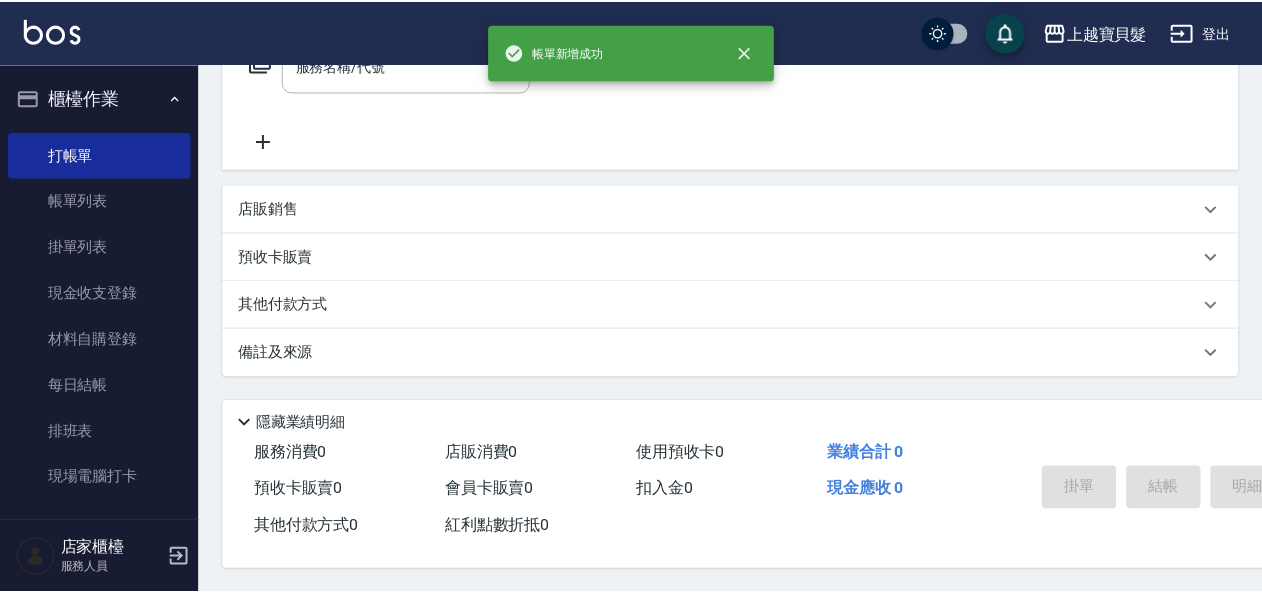 scroll, scrollTop: 0, scrollLeft: 0, axis: both 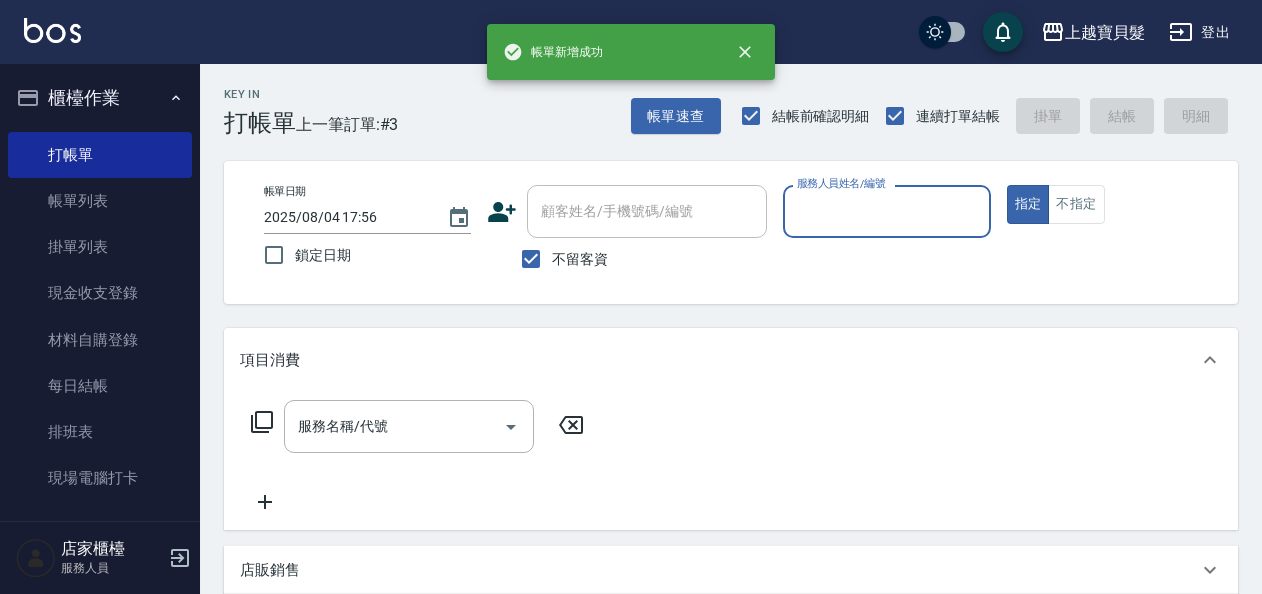 click on "服務人員姓名/編號" at bounding box center [886, 211] 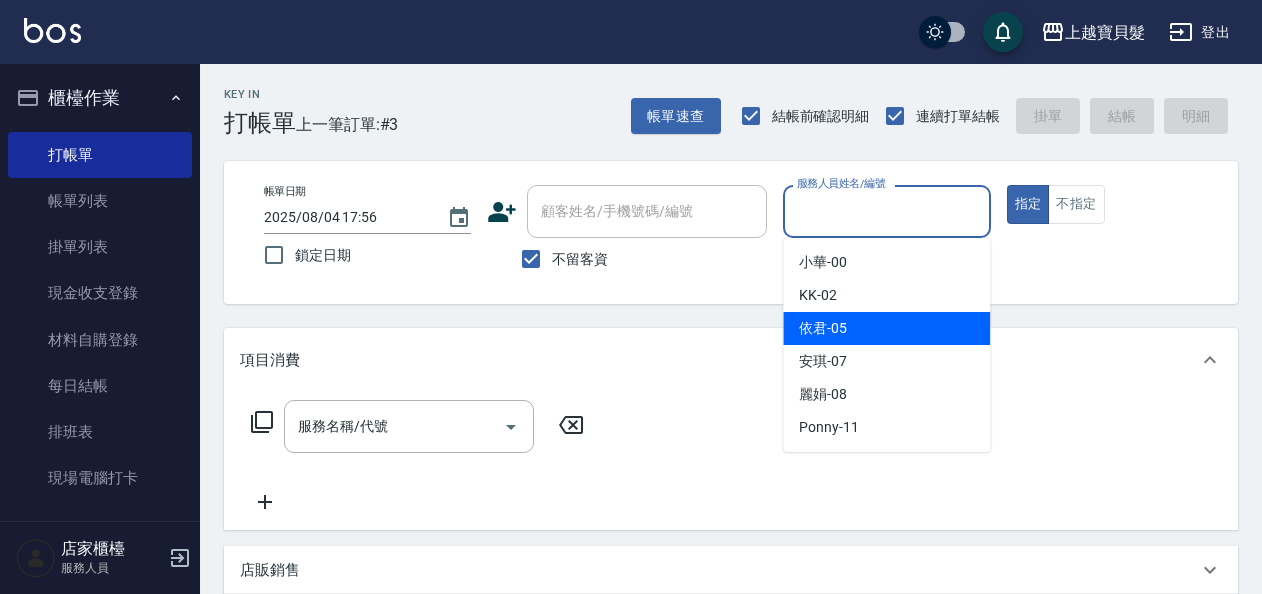 click on "依君 -05" at bounding box center (886, 328) 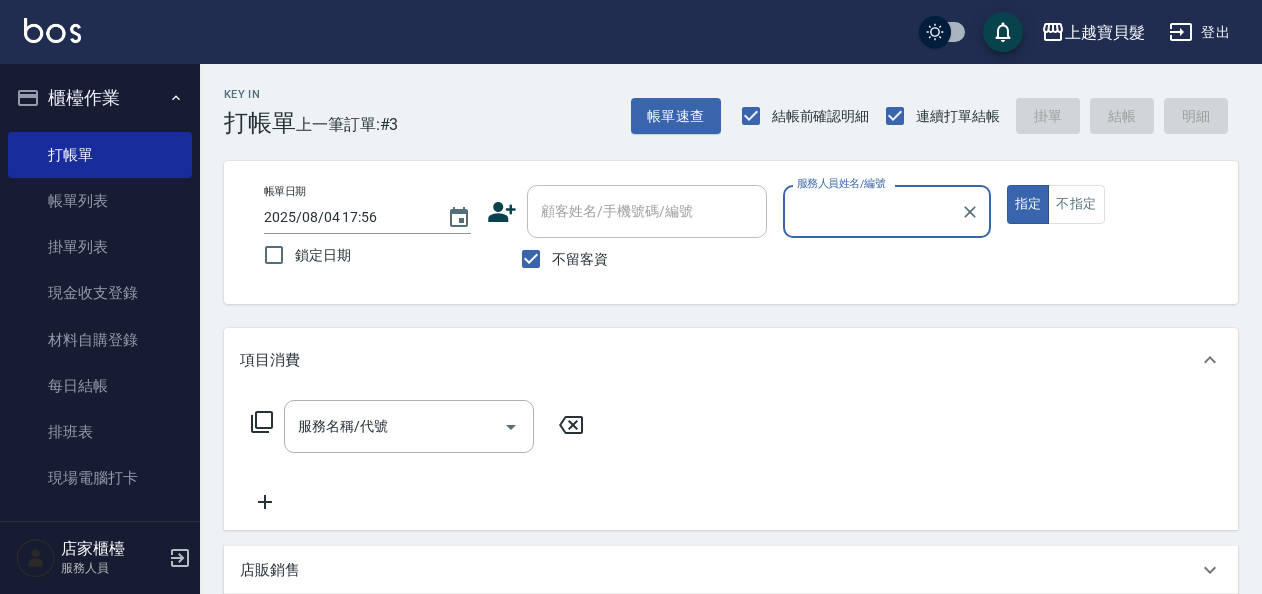 type on "依君-05" 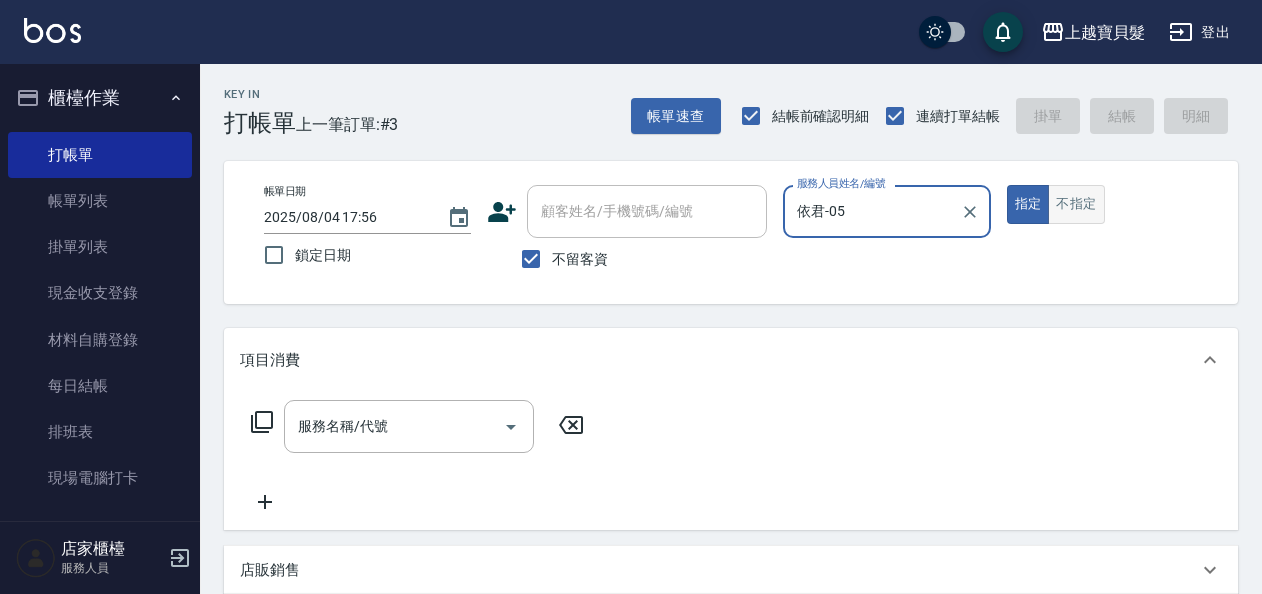 click on "不指定" at bounding box center [1076, 204] 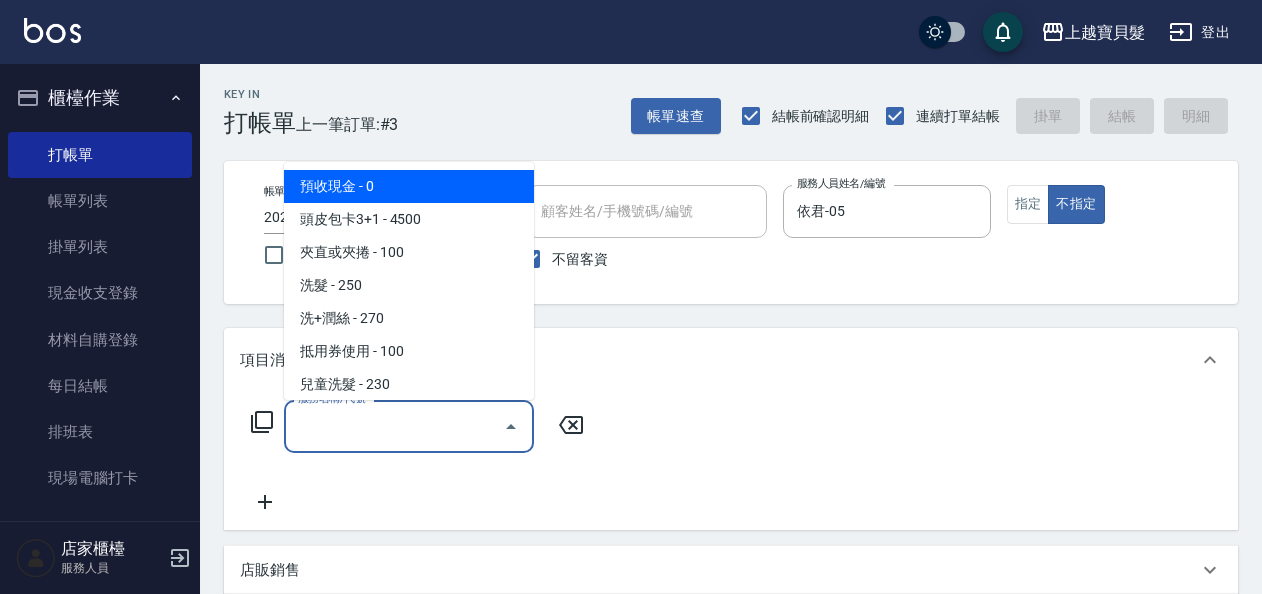 click on "服務名稱/代號" at bounding box center (394, 426) 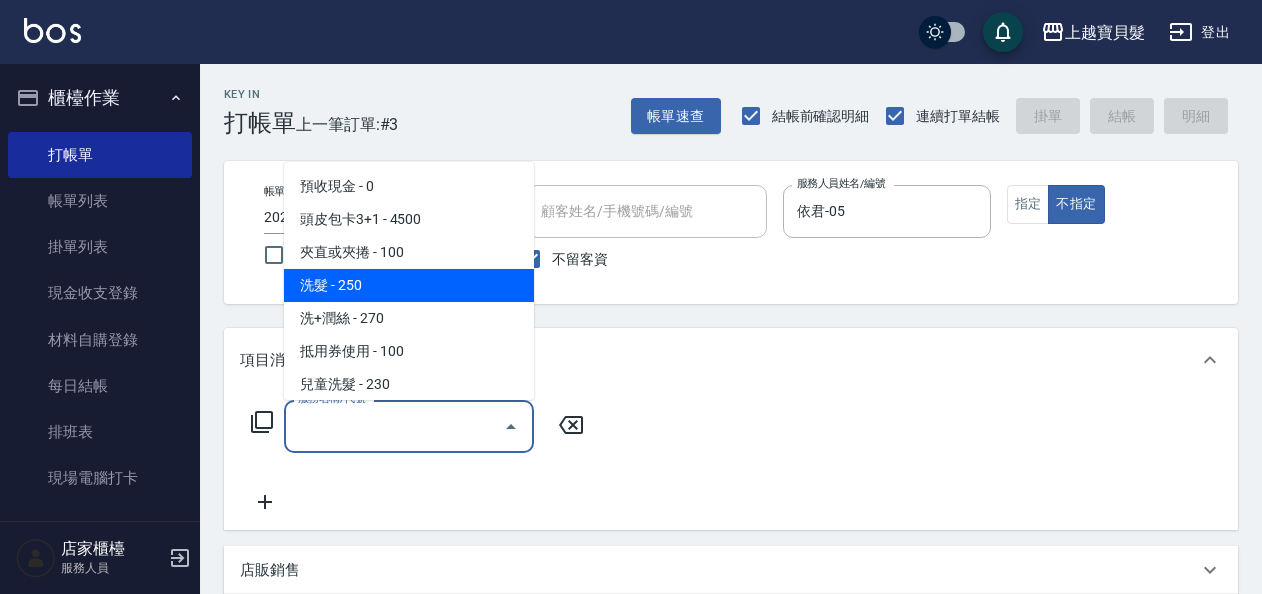 click on "洗髮 - 250" at bounding box center (409, 285) 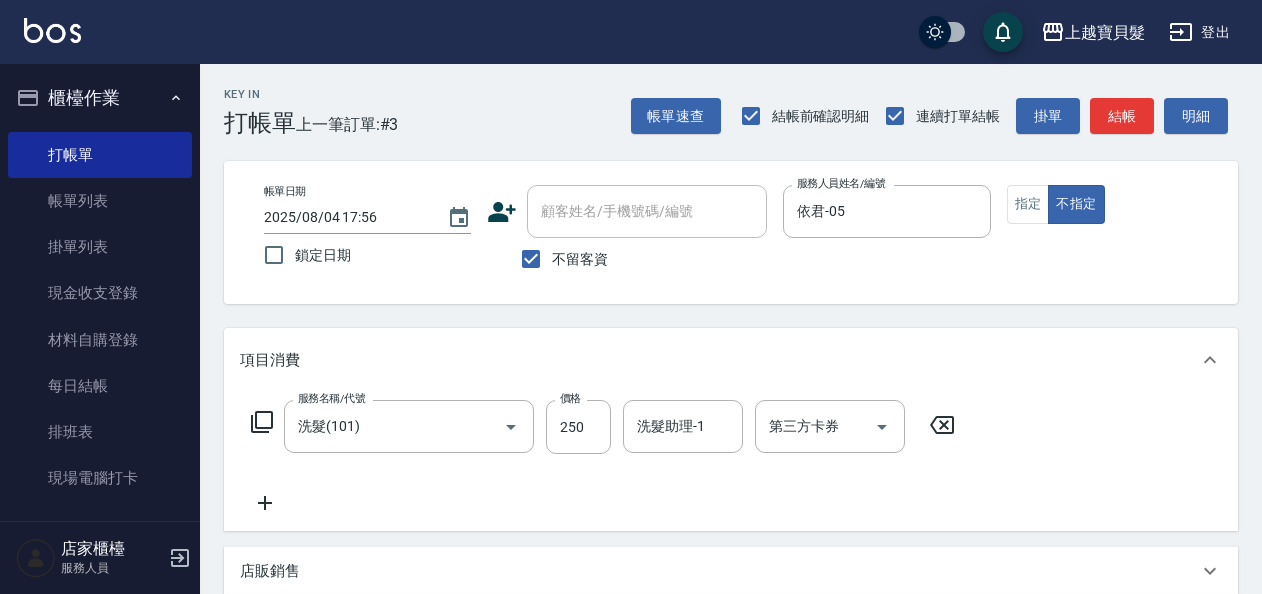 click 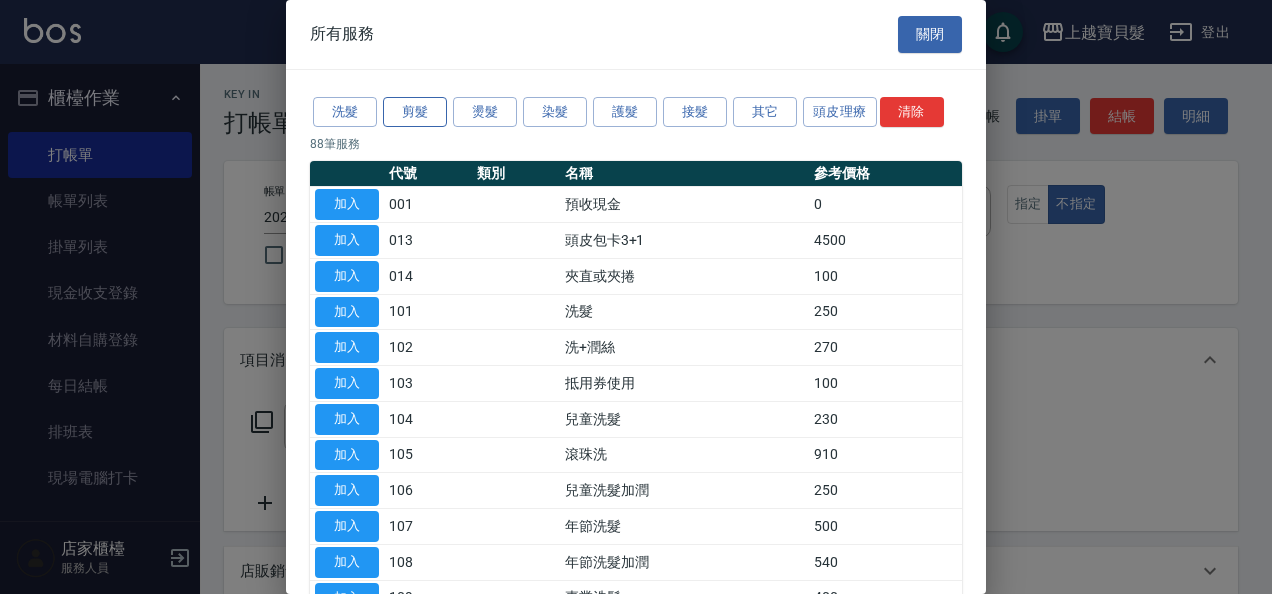 click on "剪髮" at bounding box center [415, 112] 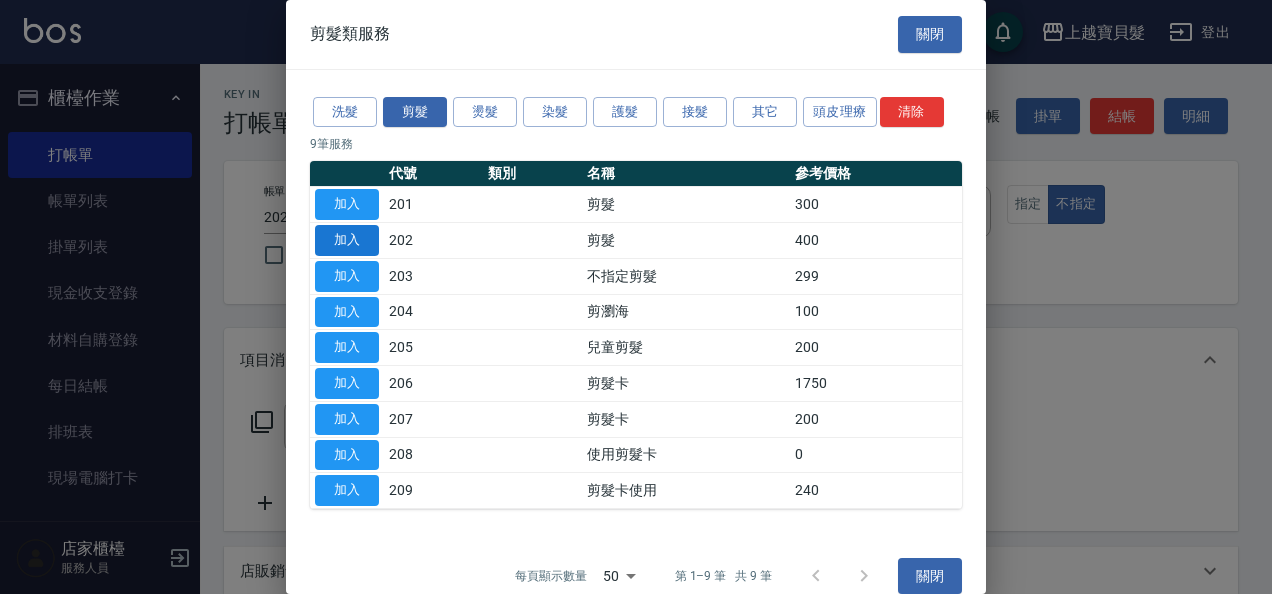 click on "加入" at bounding box center (347, 240) 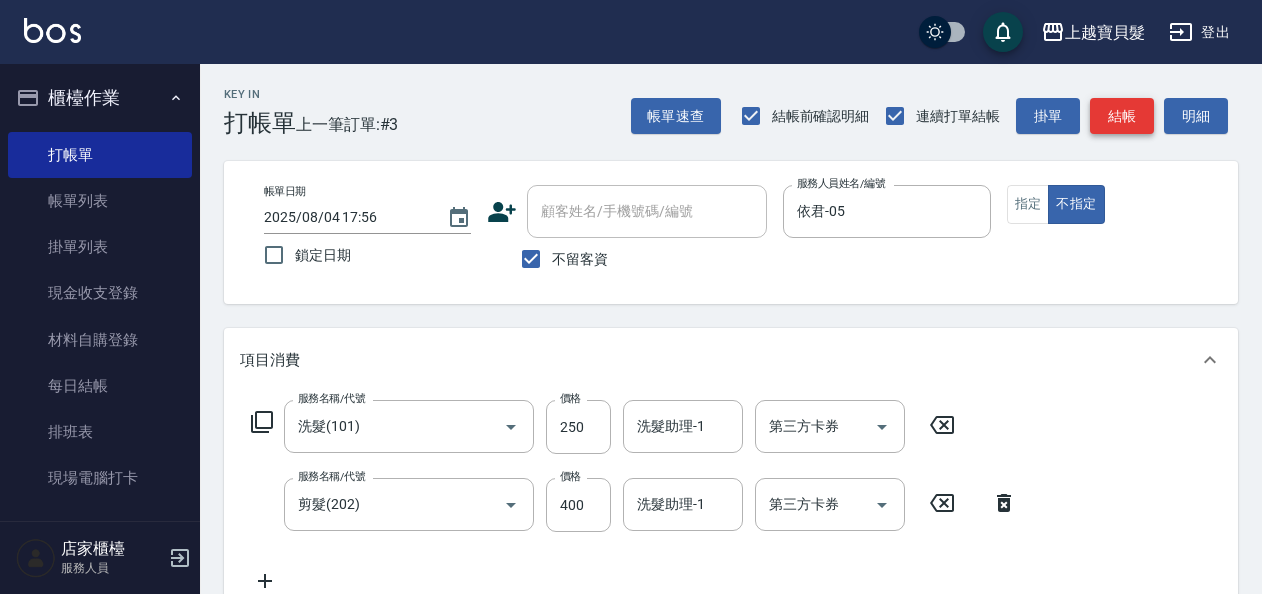 click on "結帳" at bounding box center (1122, 116) 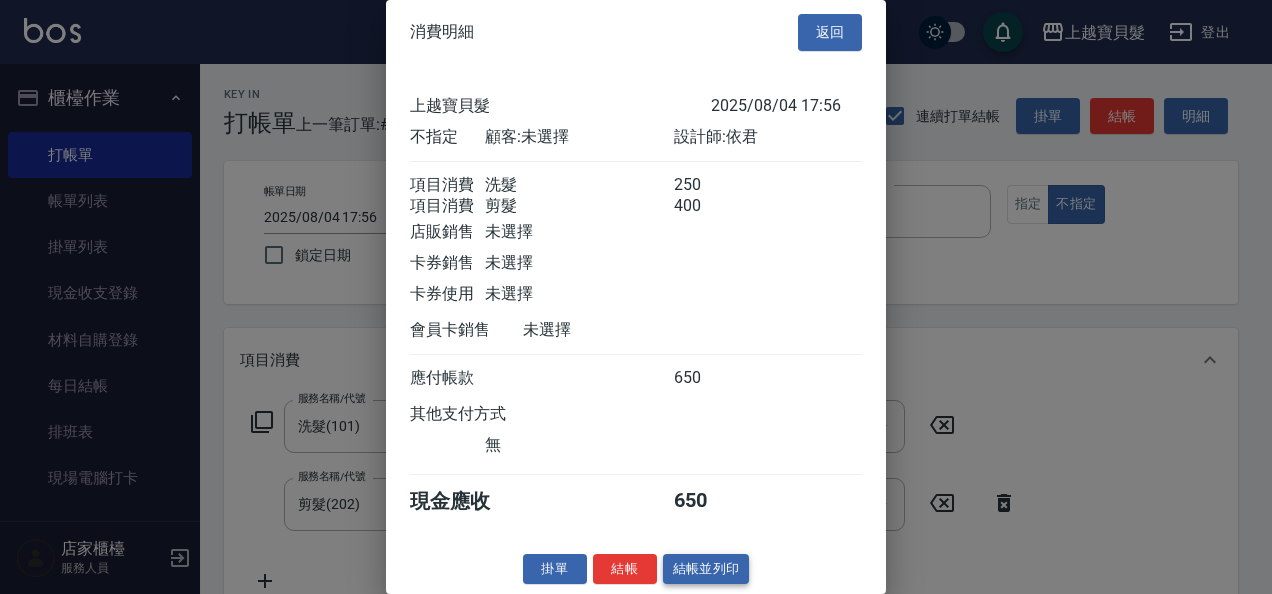 scroll, scrollTop: 28, scrollLeft: 0, axis: vertical 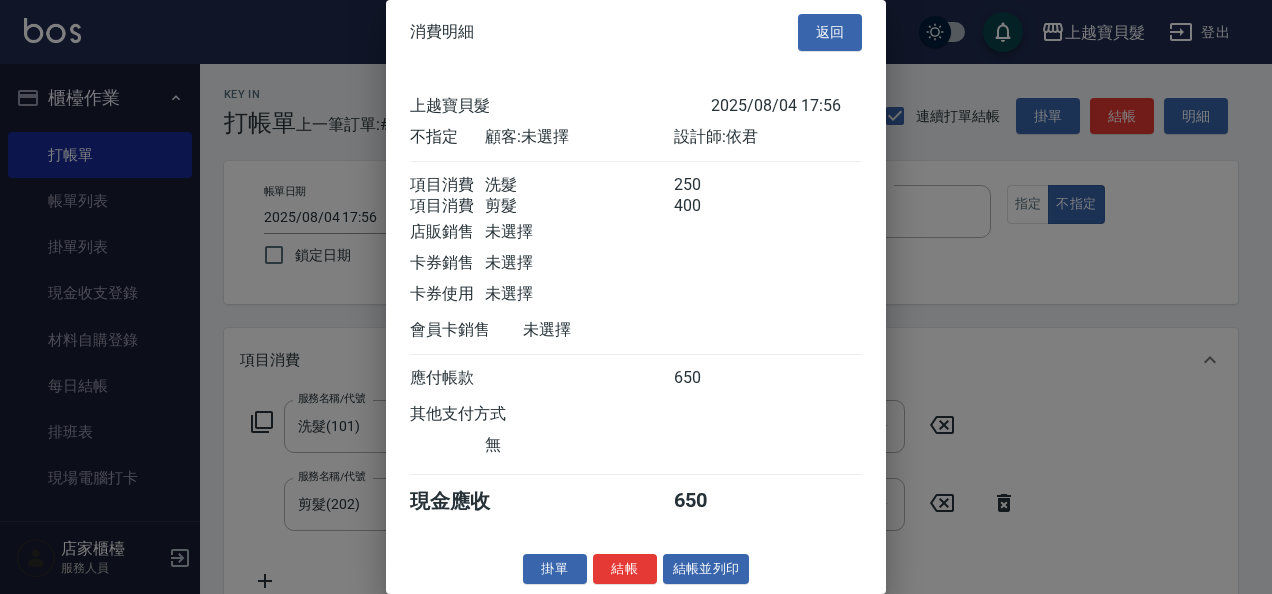 click on "消費明細 返回 上越寶貝髮 2025/08/04 17:56 不指定 顧客: 未選擇 設計師: 依君 項目消費 洗髮 250 項目消費 剪髮 400 店販銷售 未選擇 卡券銷售 未選擇 卡券使用 未選擇 會員卡銷售 未選擇 應付帳款 650 其他支付方式 無 現金應收 650 掛單 結帳 結帳並列印 上越寶貝髮 結帳單 日期： 2025/08/04 17:56 帳單編號： 0 設計師: 依君 顧客： 未選擇 洗髮 250 x1 剪髮 400 x1 合計： 650 結帳： 扣入金： 0 入金餘額： 0 卡券金額： 0 付現金額： 650 上越寶貝髮 結帳單 日期： 2025/08/04 17:56 帳單編號： 設計師: 依君 顧客： 未選擇 名稱 單價 數量 小計 洗髮 250 1 250 剪髮 400 1 400 合計： 650 扣入金： 0 入金餘額： 0 卡券金額： 0 付現金額： 650 謝謝惠顧,歡迎下次光臨!" at bounding box center (636, 297) 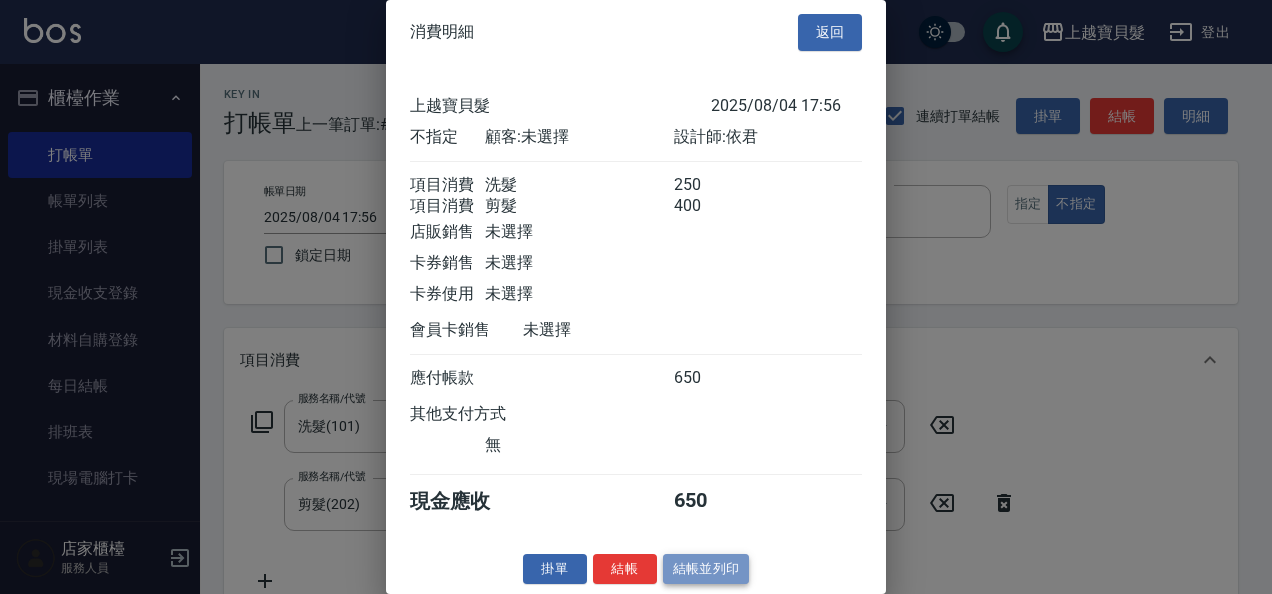 click on "結帳並列印" at bounding box center [706, 569] 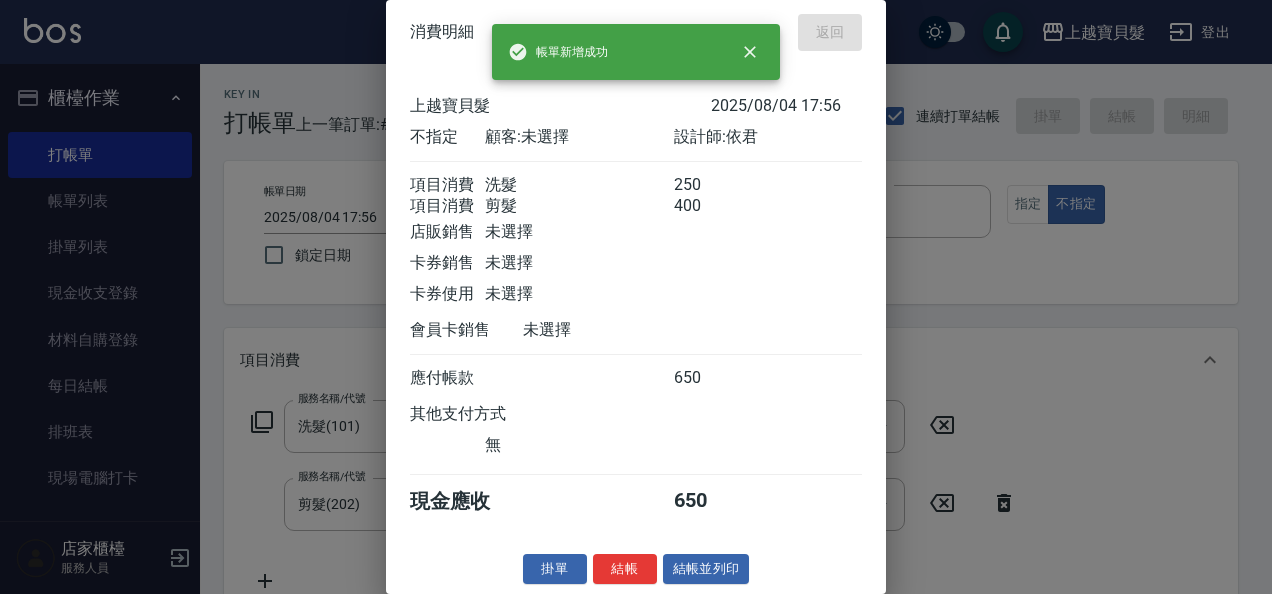 type 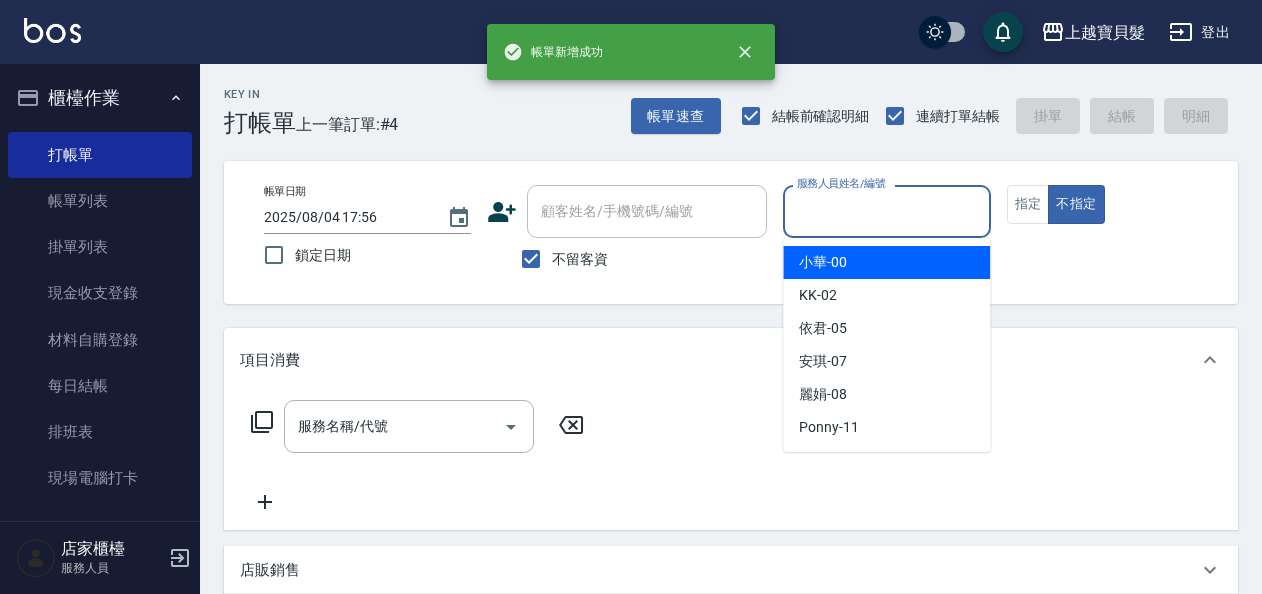 click on "服務人員姓名/編號" at bounding box center [886, 211] 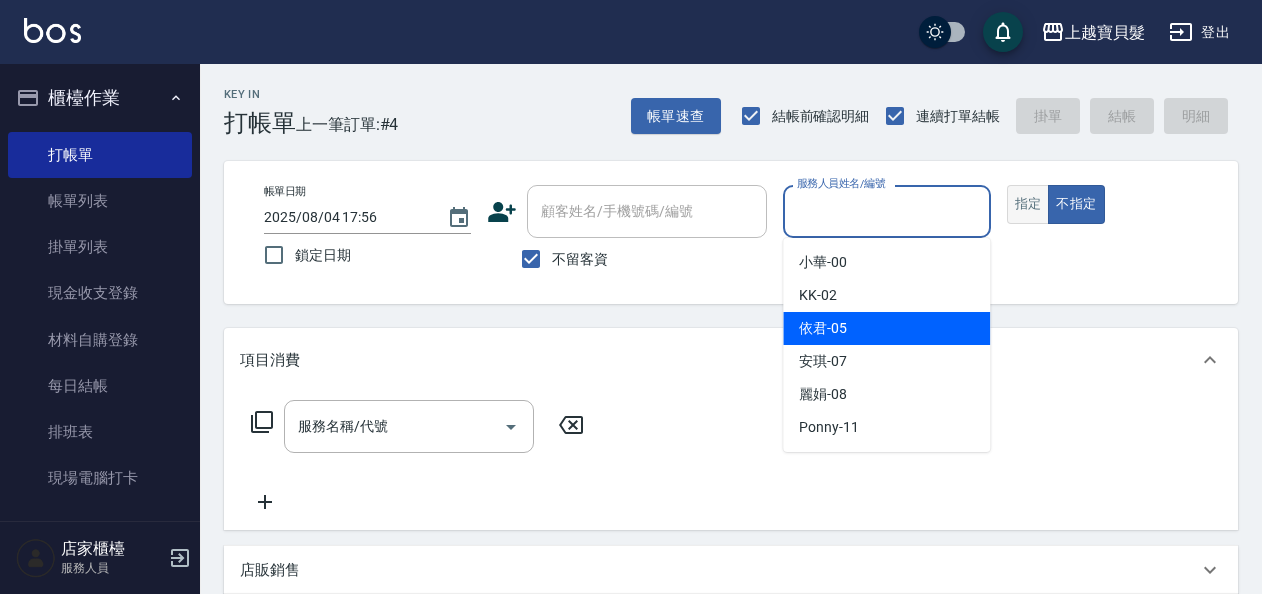 drag, startPoint x: 920, startPoint y: 335, endPoint x: 1023, endPoint y: 192, distance: 176.2328 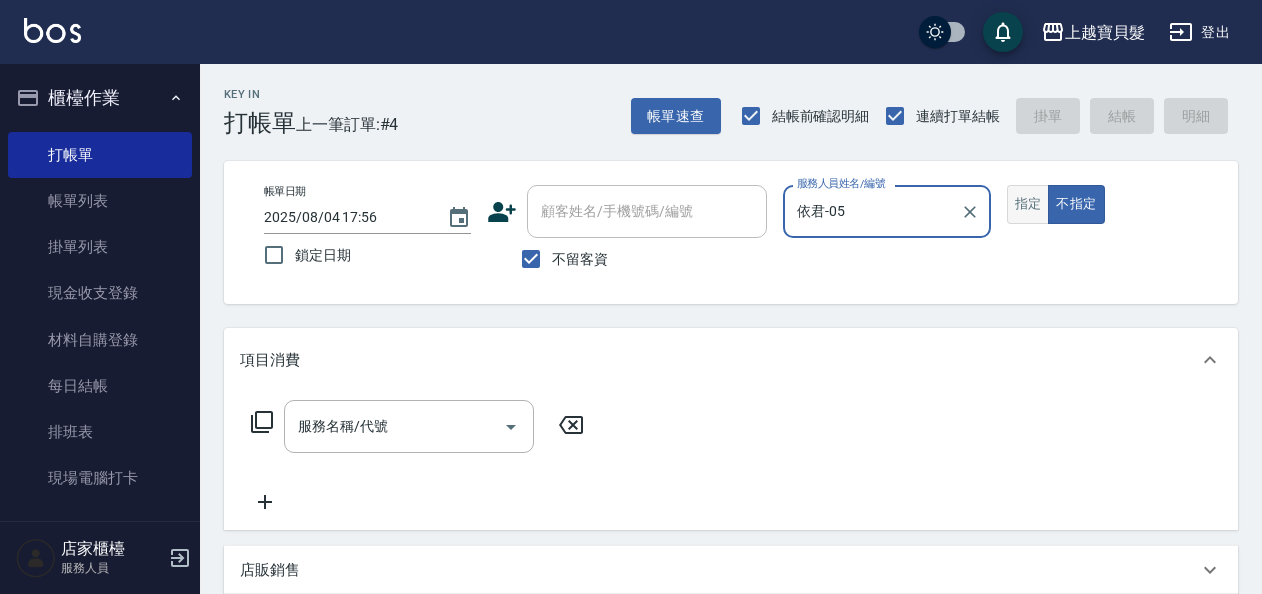 click on "指定" at bounding box center (1028, 204) 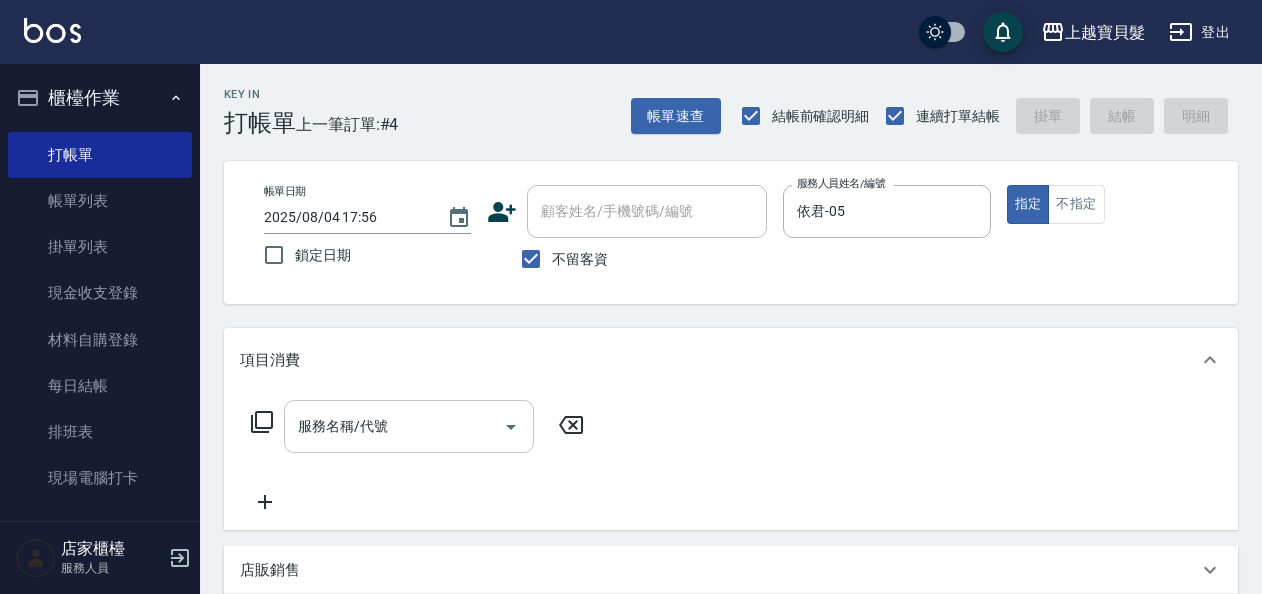 drag, startPoint x: 428, startPoint y: 446, endPoint x: 416, endPoint y: 416, distance: 32.31099 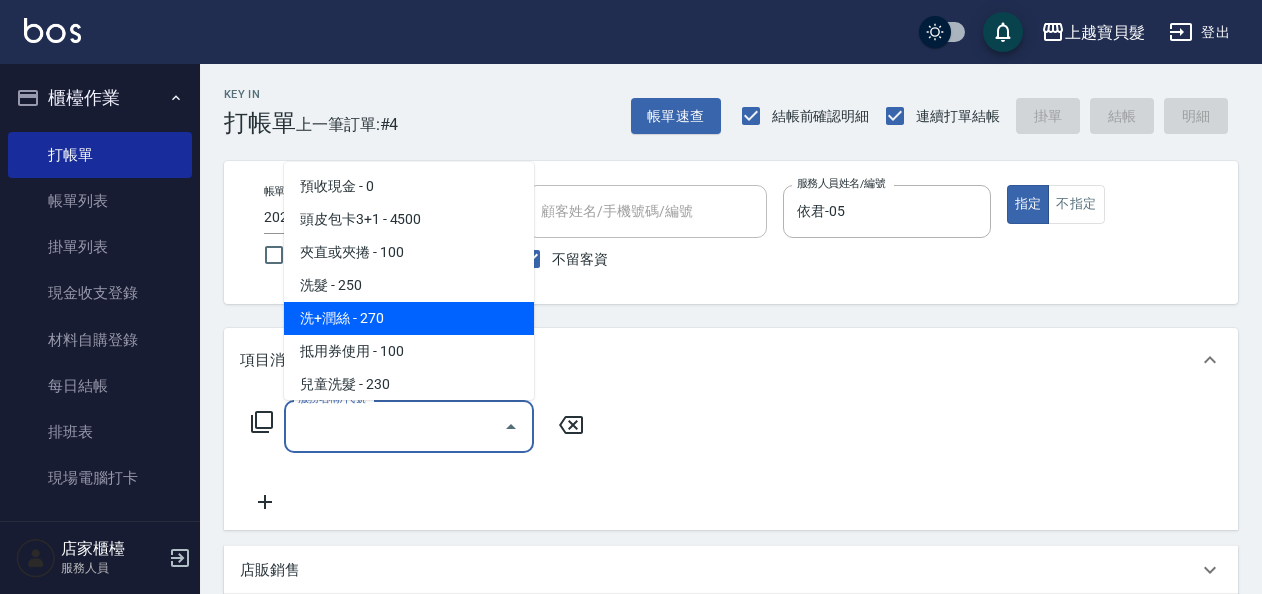 click on "洗+潤絲 - 270" at bounding box center (409, 318) 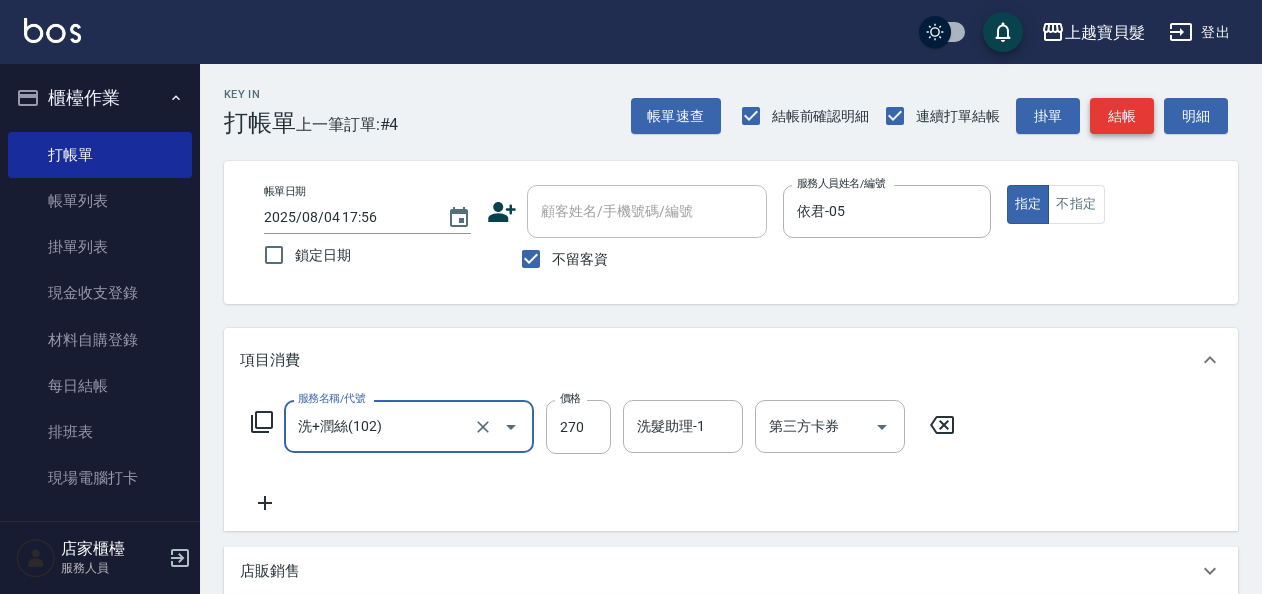 click on "結帳" at bounding box center (1122, 116) 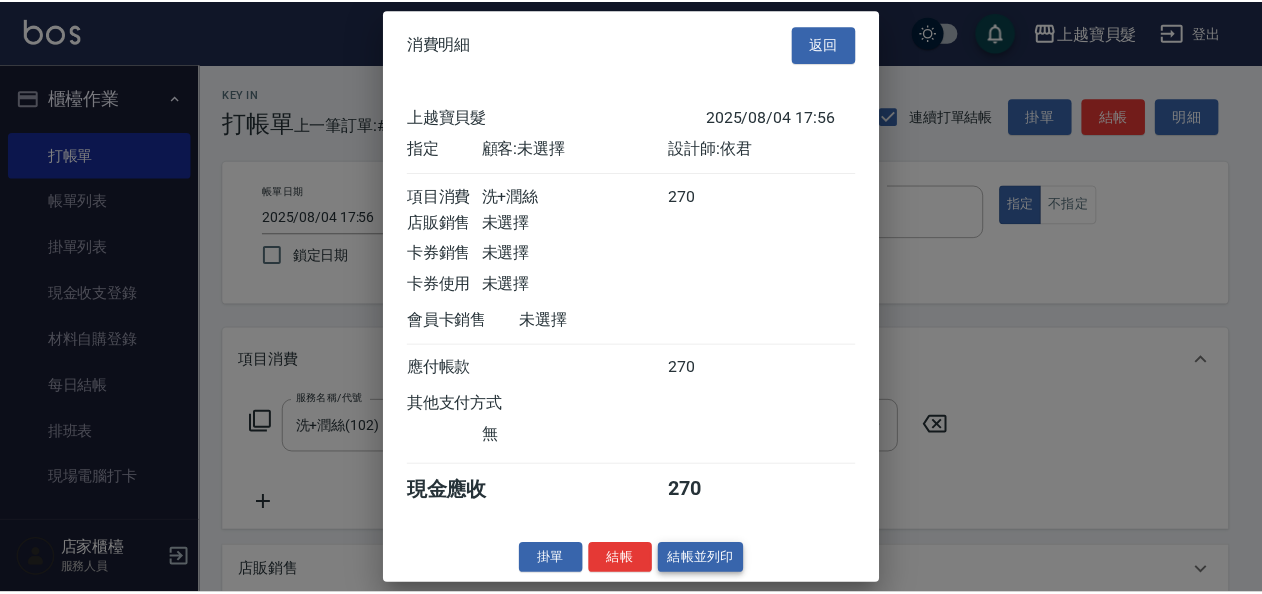 scroll, scrollTop: 5, scrollLeft: 0, axis: vertical 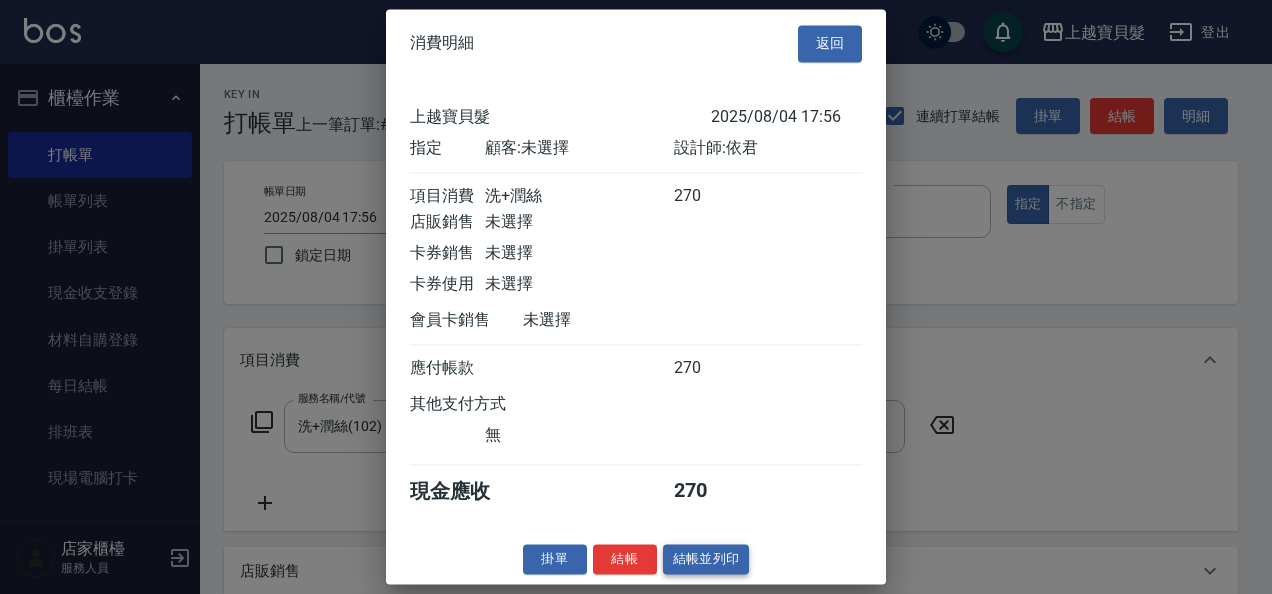 click on "結帳並列印" at bounding box center (706, 559) 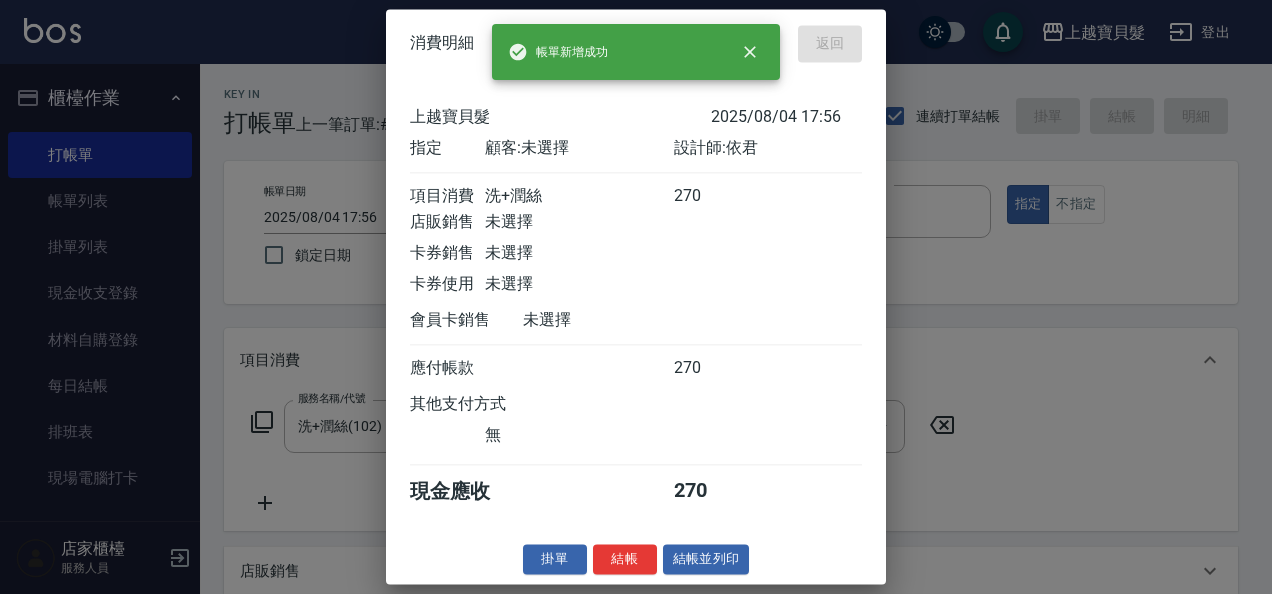 type 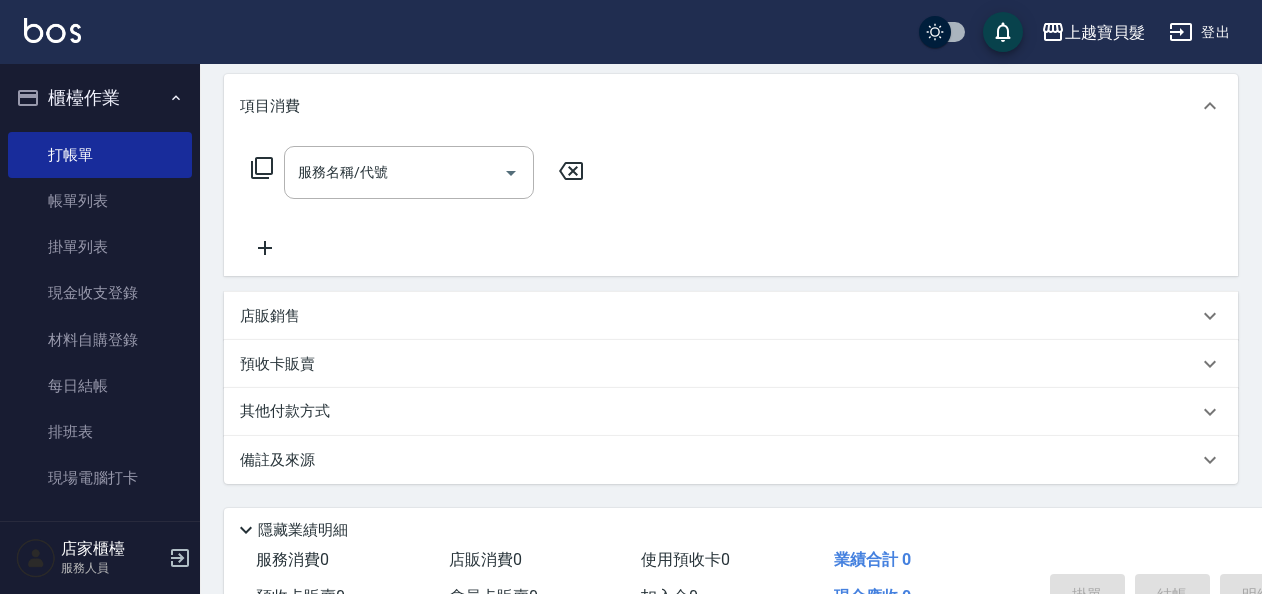 scroll, scrollTop: 300, scrollLeft: 0, axis: vertical 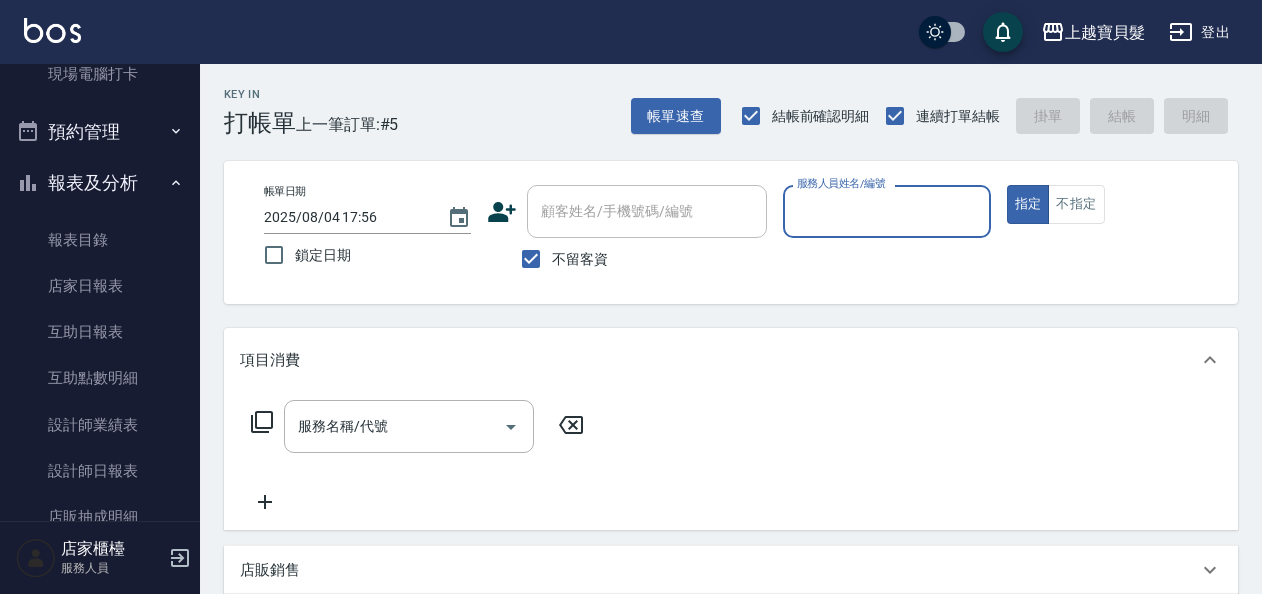 drag, startPoint x: 540, startPoint y: 252, endPoint x: 545, endPoint y: 237, distance: 15.811388 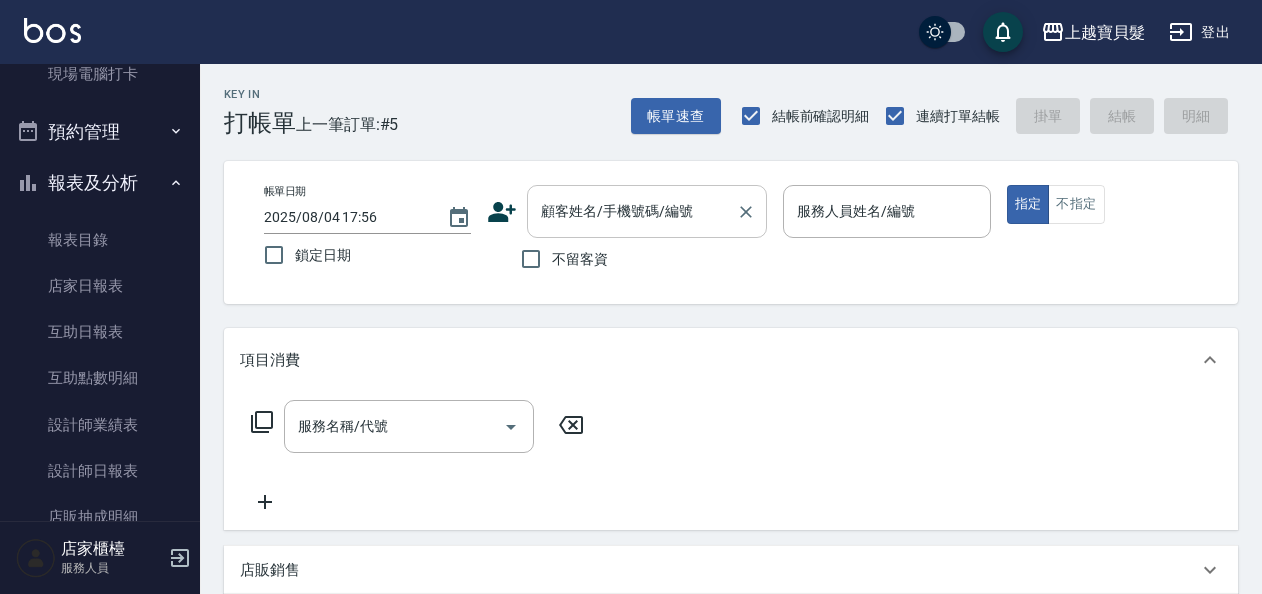 click on "顧客姓名/手機號碼/編號" at bounding box center (647, 211) 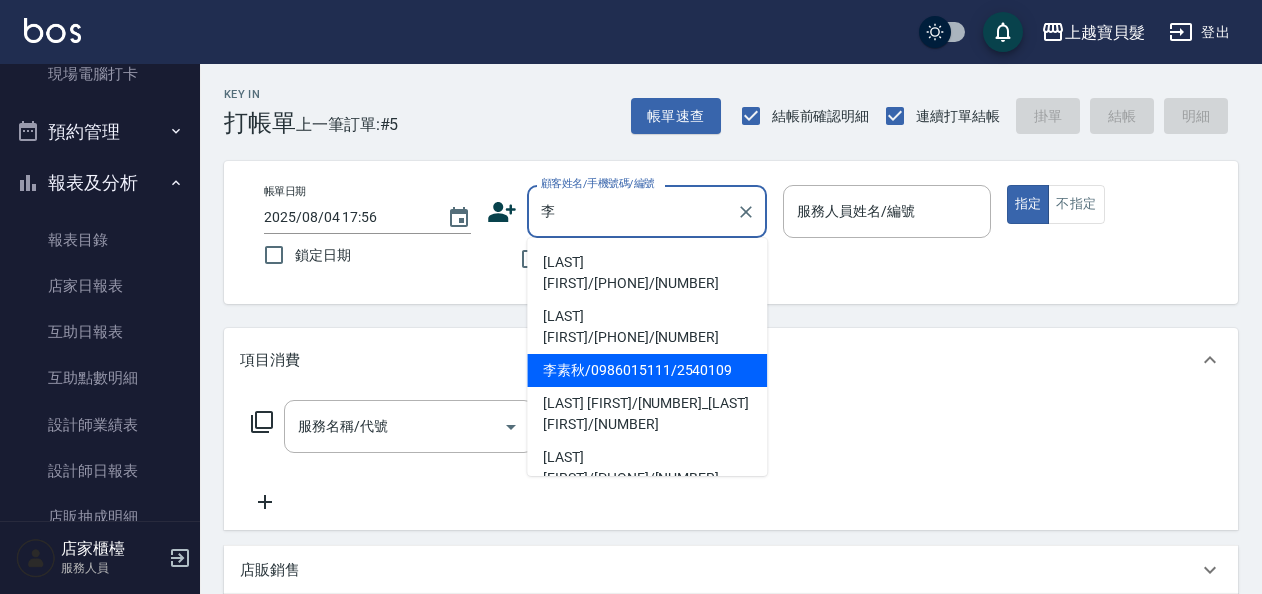 click on "李素秋/0986015111/2540109" at bounding box center (647, 370) 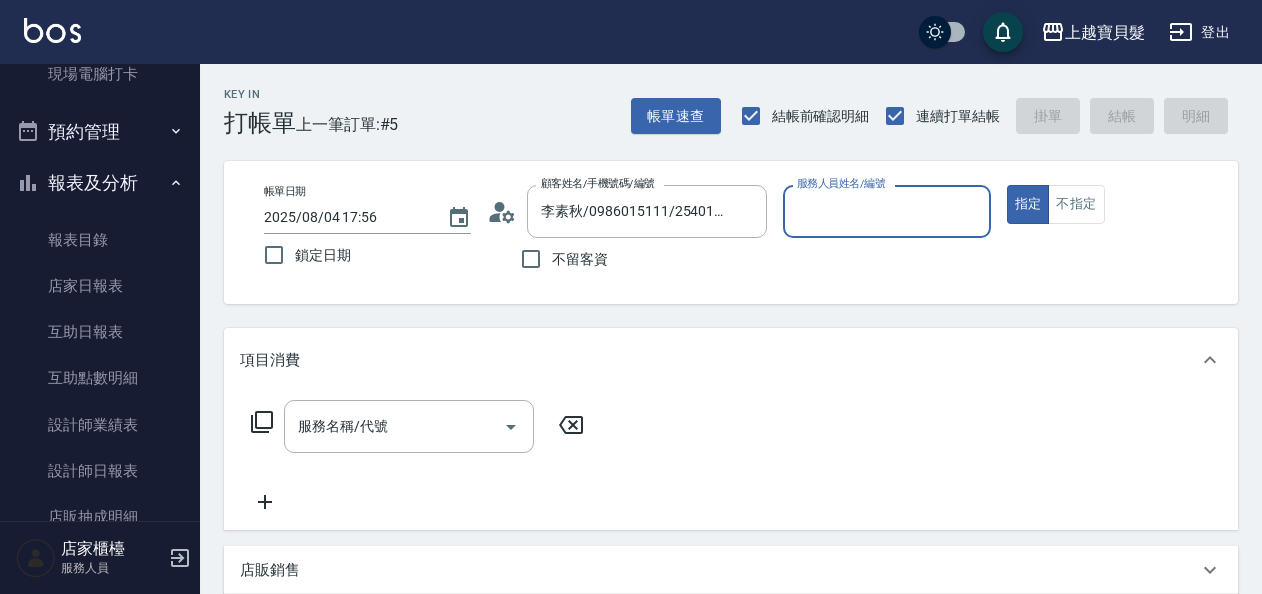 type on "小華-00" 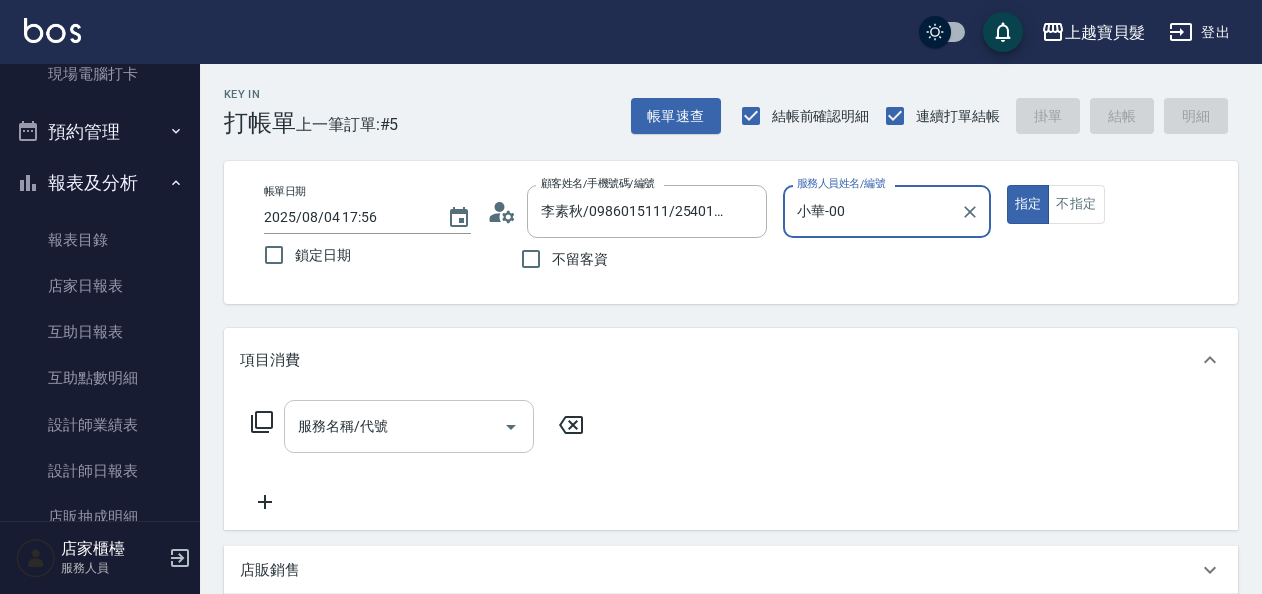 scroll, scrollTop: 300, scrollLeft: 0, axis: vertical 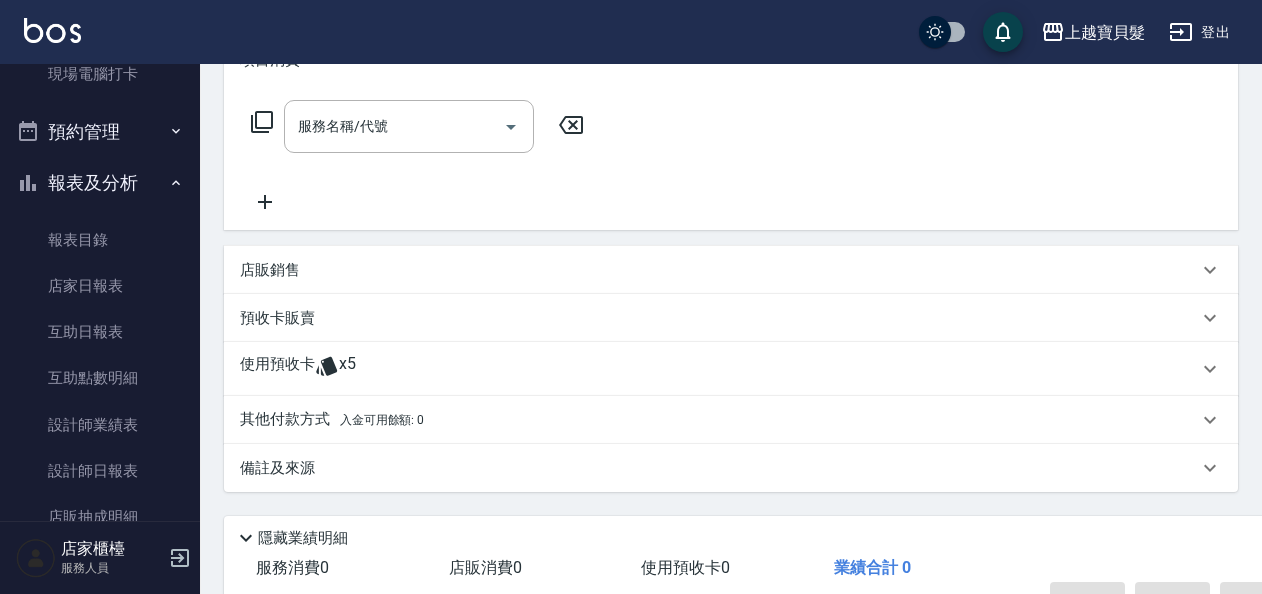 click 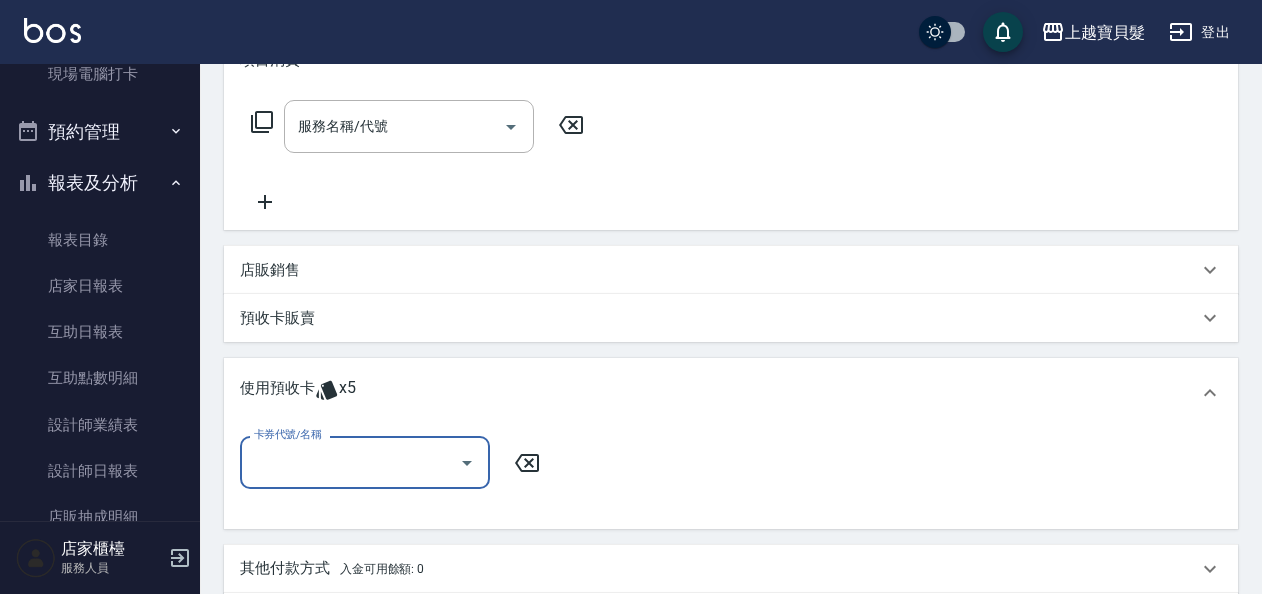 scroll, scrollTop: 0, scrollLeft: 0, axis: both 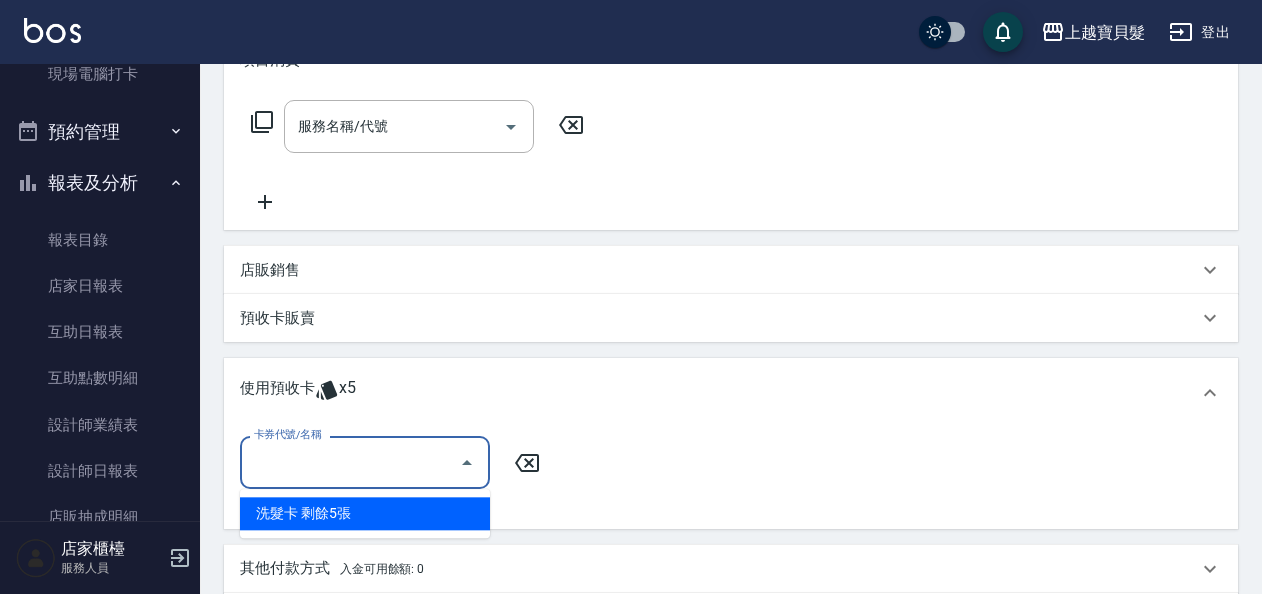 drag, startPoint x: 365, startPoint y: 514, endPoint x: 488, endPoint y: 484, distance: 126.60569 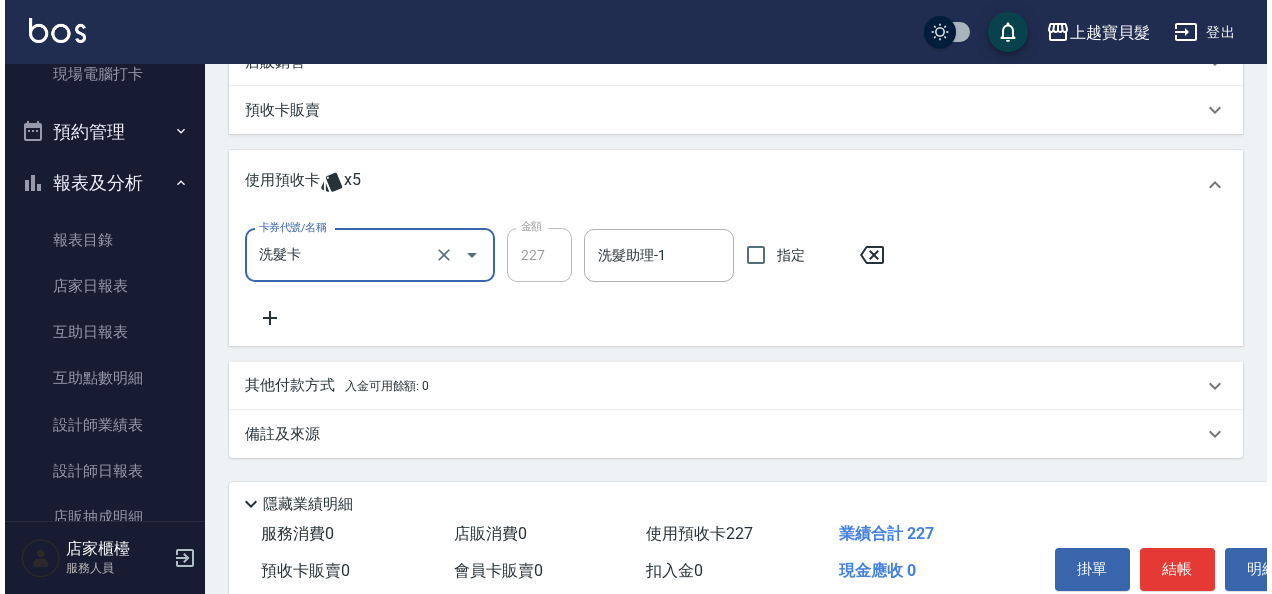 scroll, scrollTop: 596, scrollLeft: 0, axis: vertical 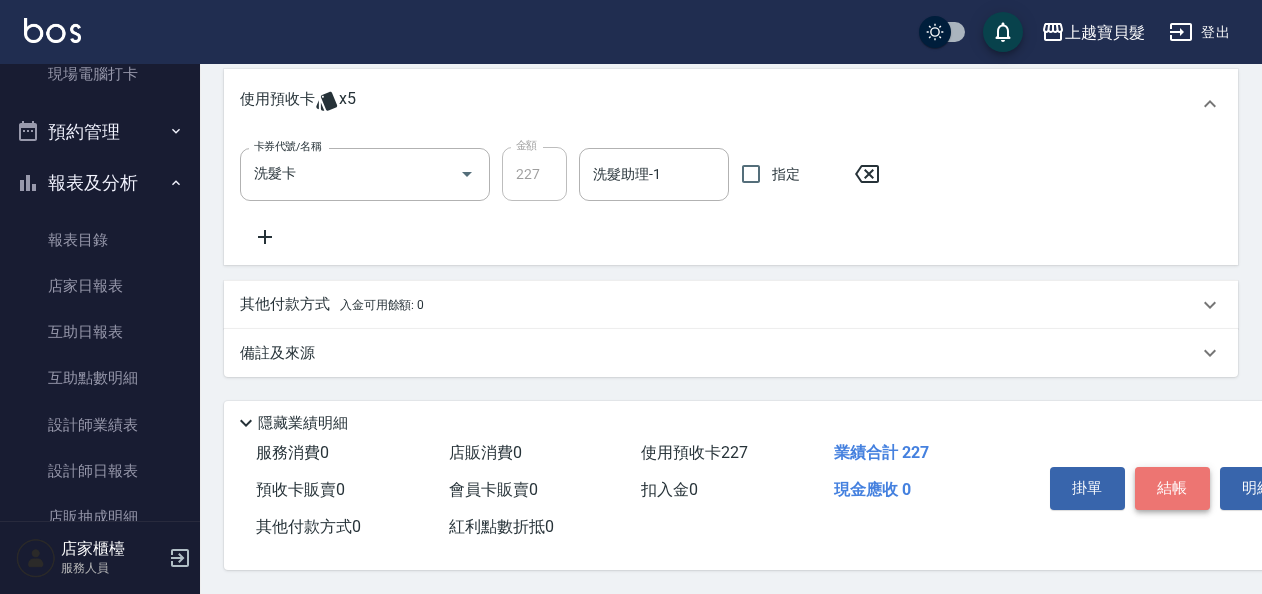 click on "結帳" at bounding box center (1172, 488) 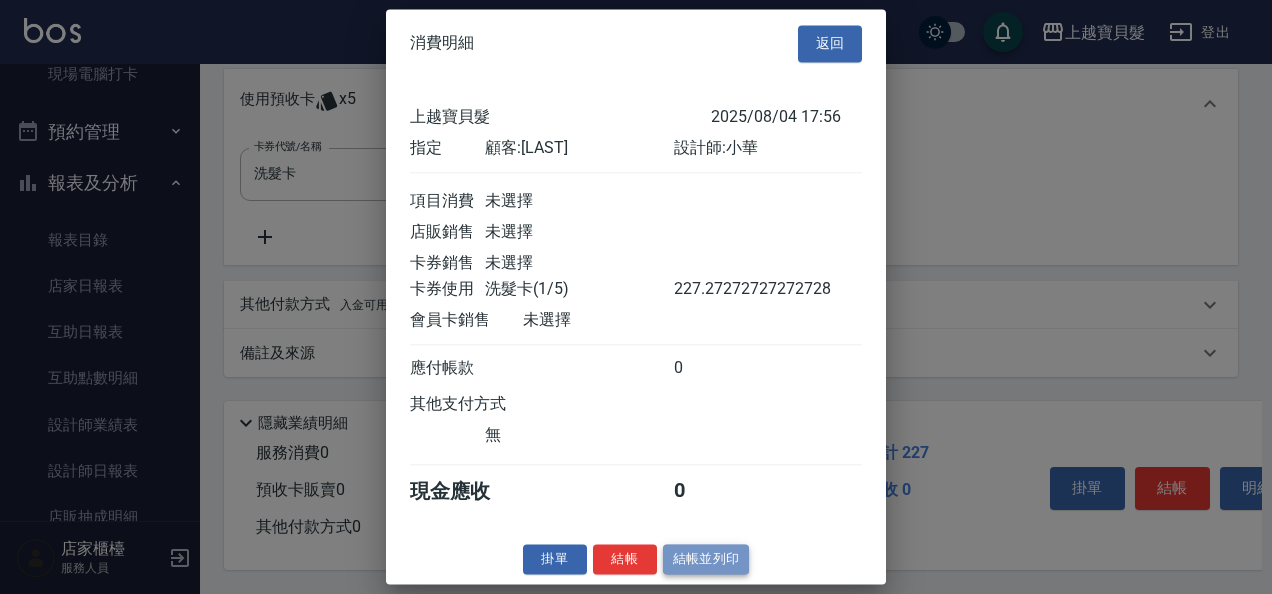 click on "結帳並列印" at bounding box center [706, 559] 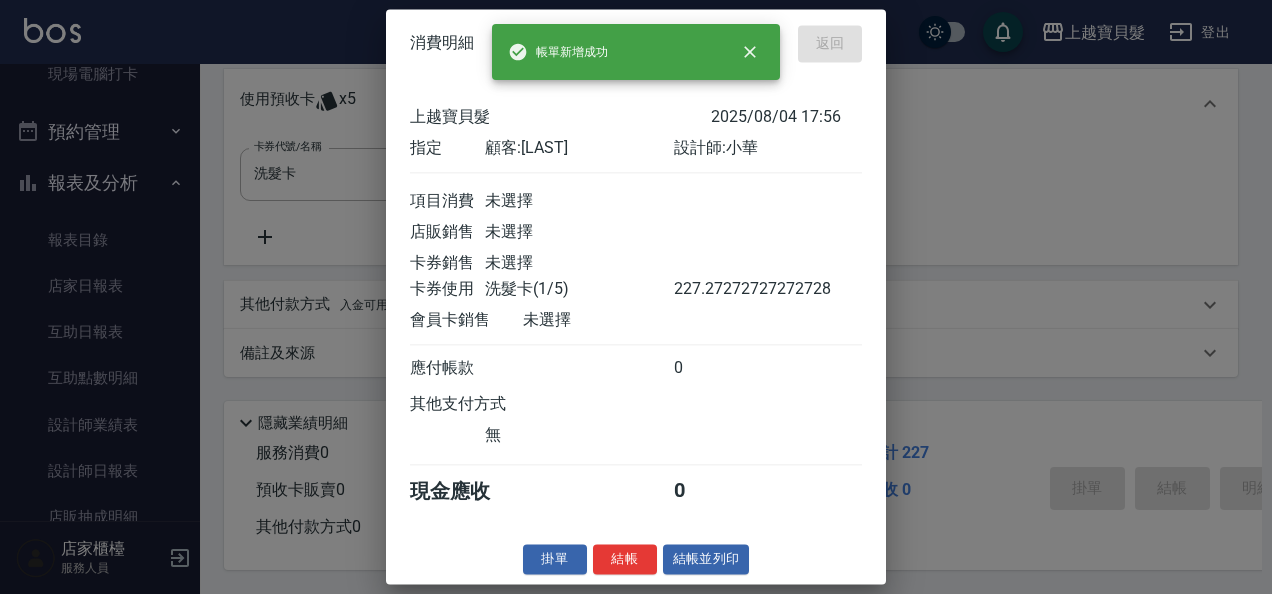 type on "2025/08/04 18:10" 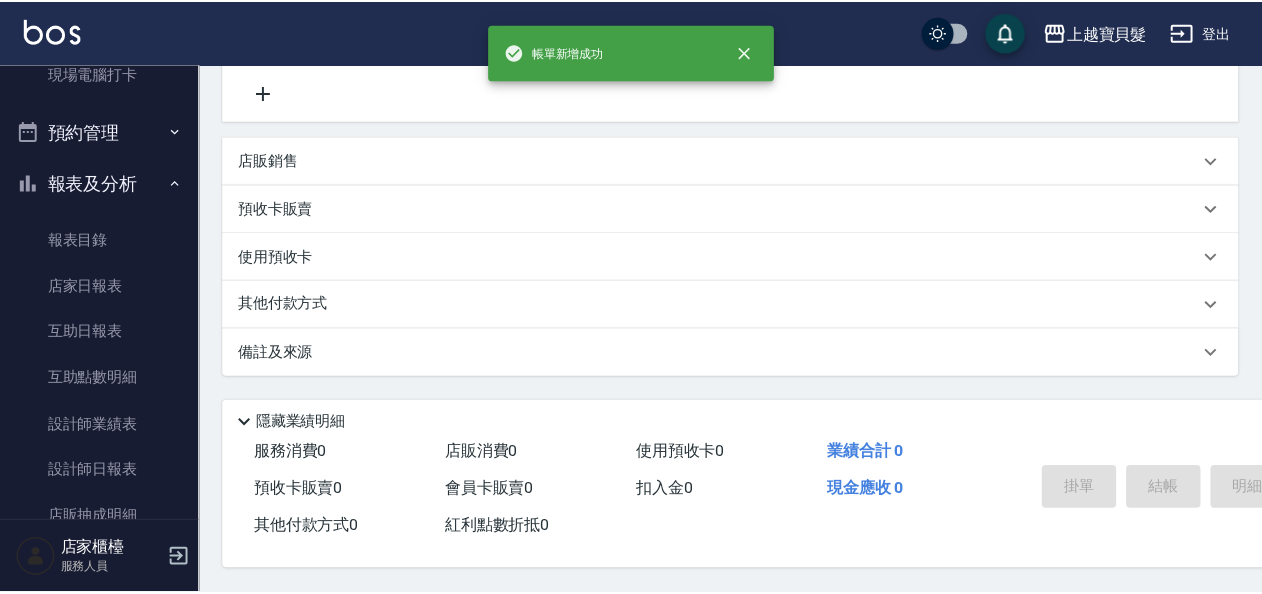 scroll, scrollTop: 0, scrollLeft: 0, axis: both 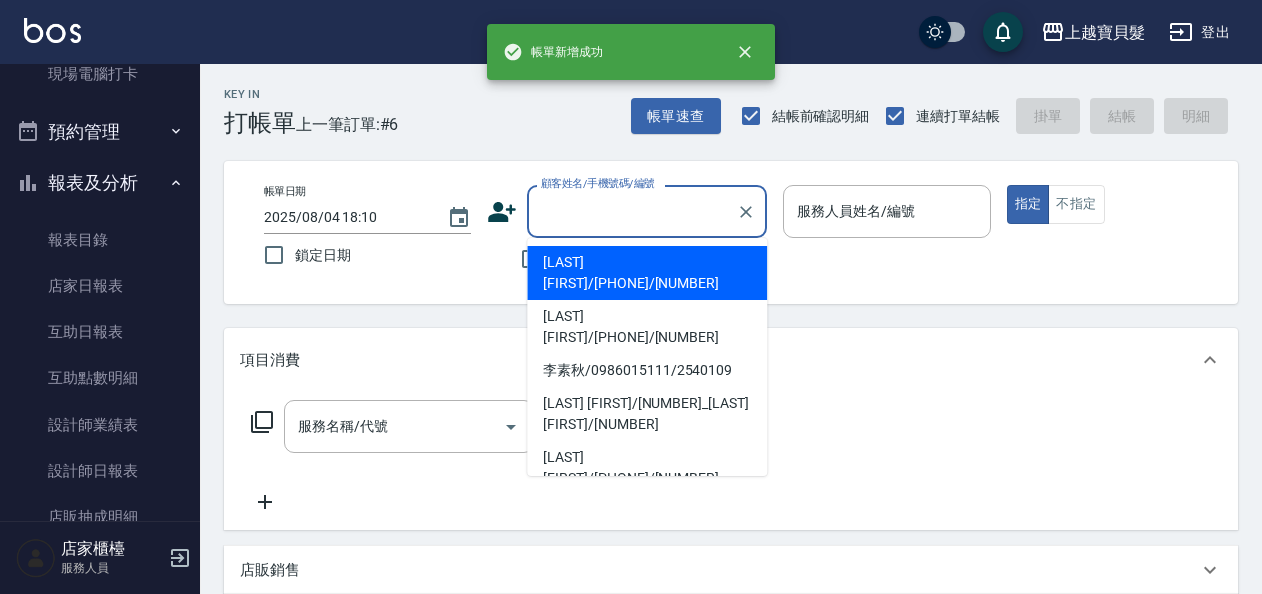 click on "顧客姓名/手機號碼/編號" at bounding box center [632, 211] 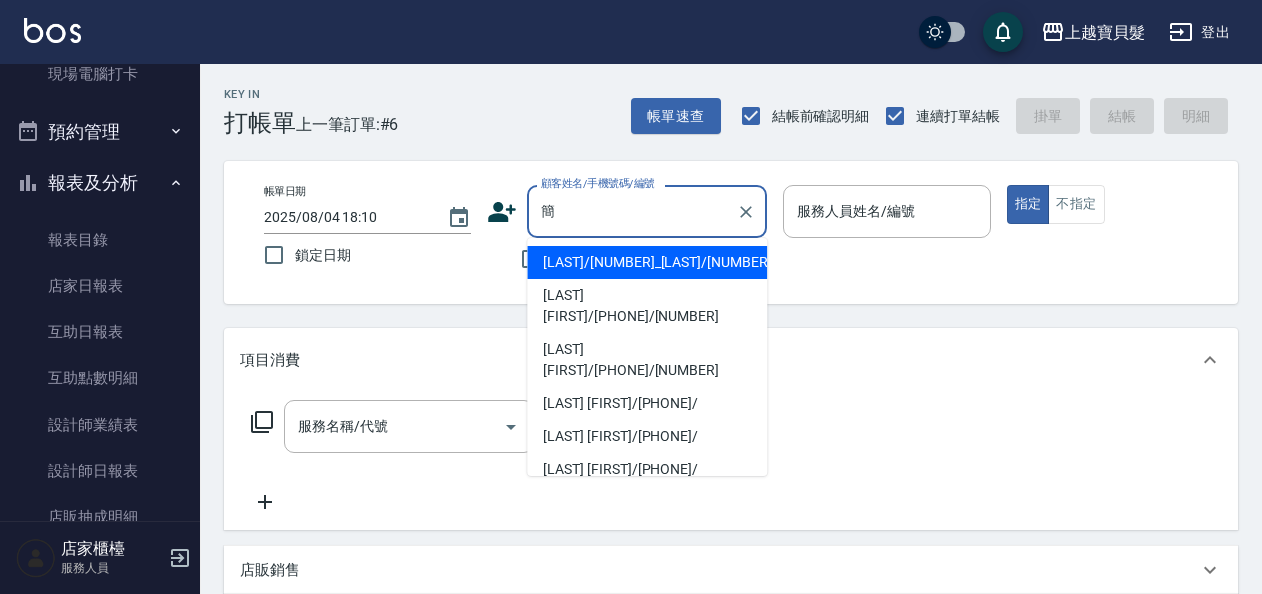 click on "[LAST]/[NUMBER]_[LAST]/[NUMBER]" at bounding box center [647, 262] 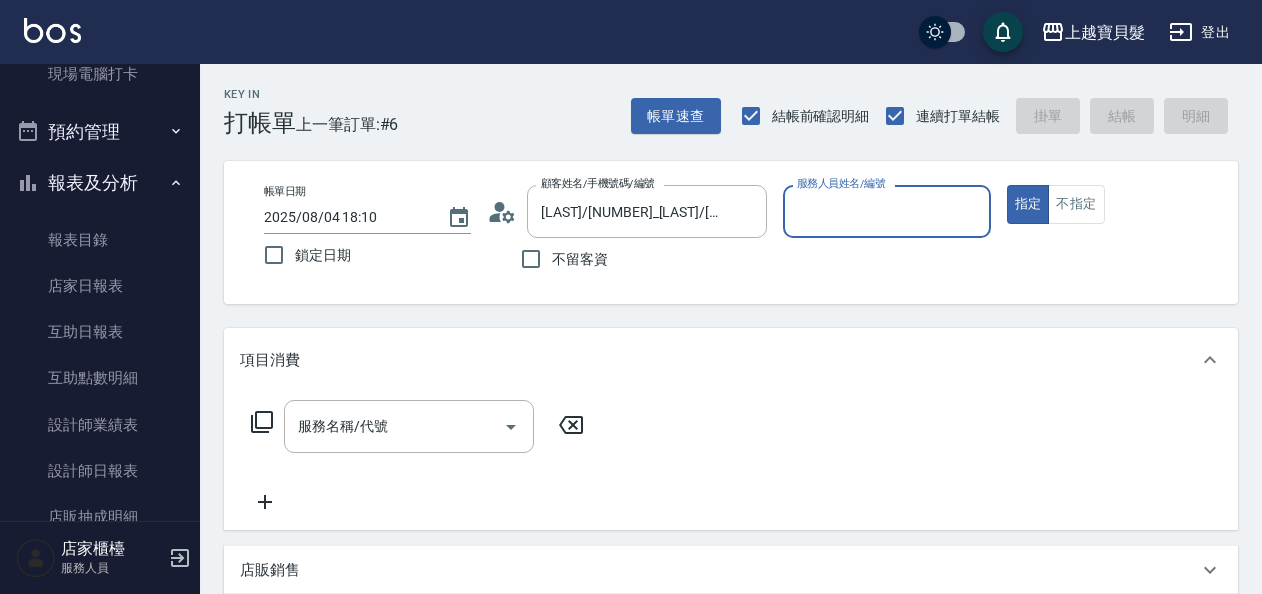 click on "服務人員姓名/編號" at bounding box center [886, 211] 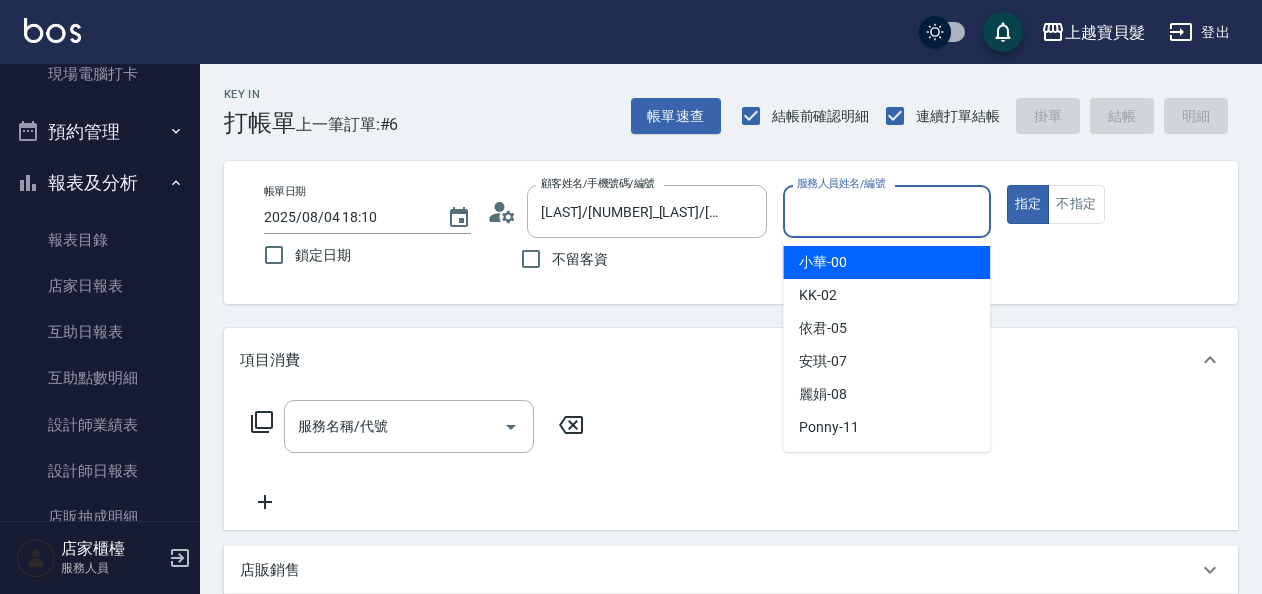 click on "小華 -00" at bounding box center (823, 262) 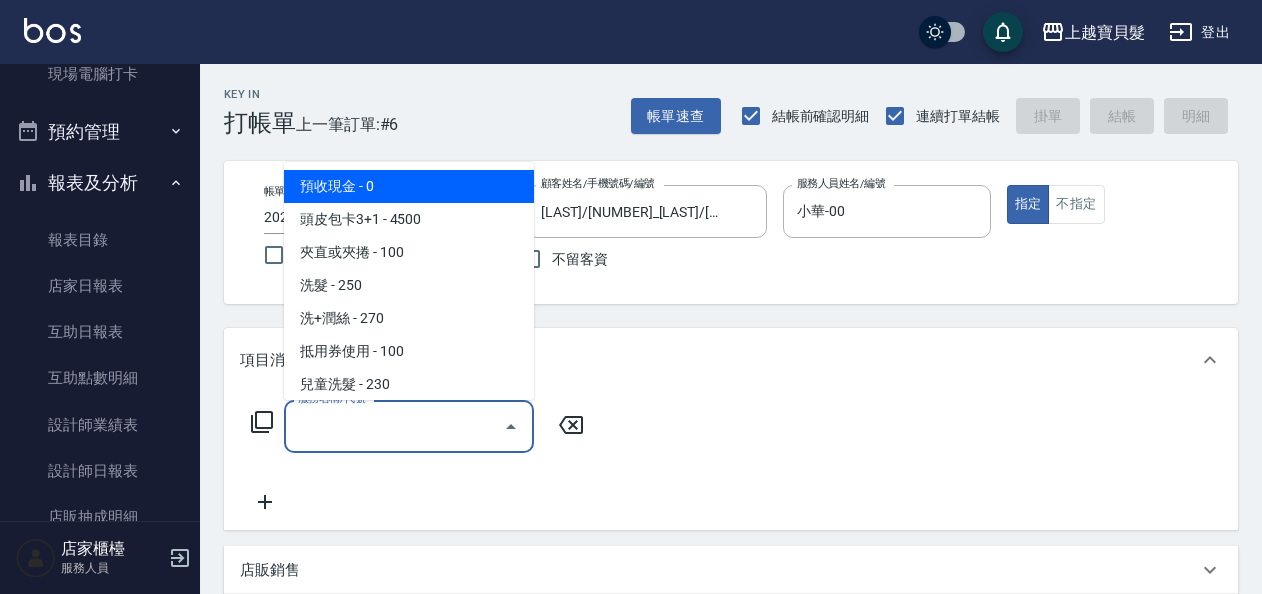 click on "服務名稱/代號" at bounding box center [394, 426] 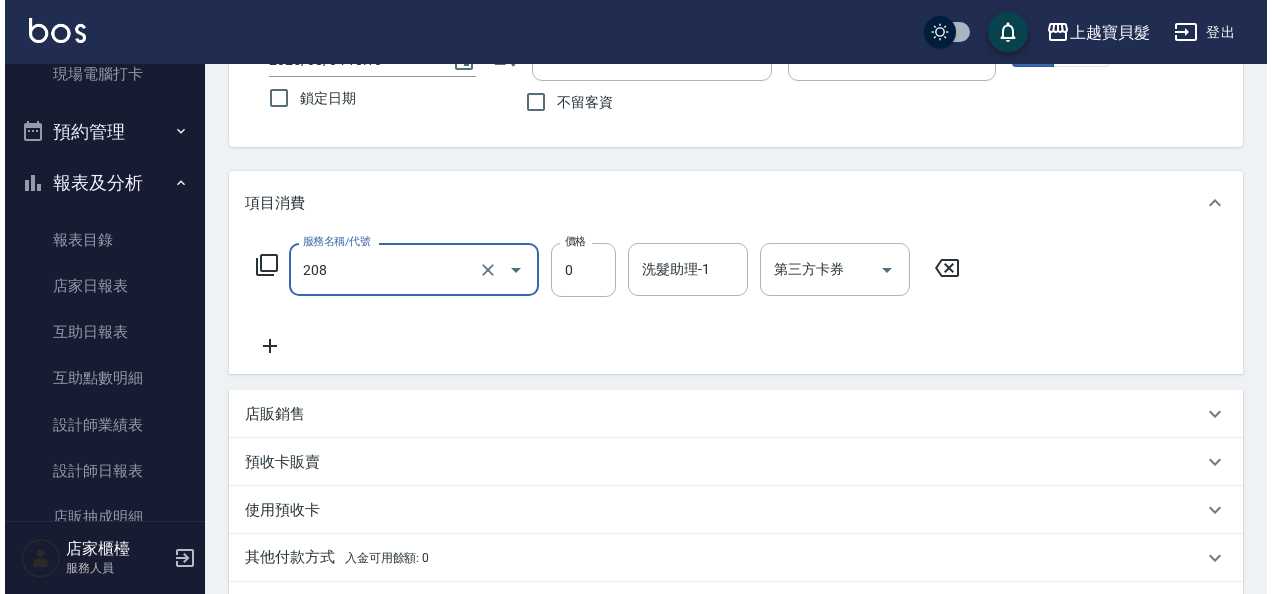 scroll, scrollTop: 417, scrollLeft: 0, axis: vertical 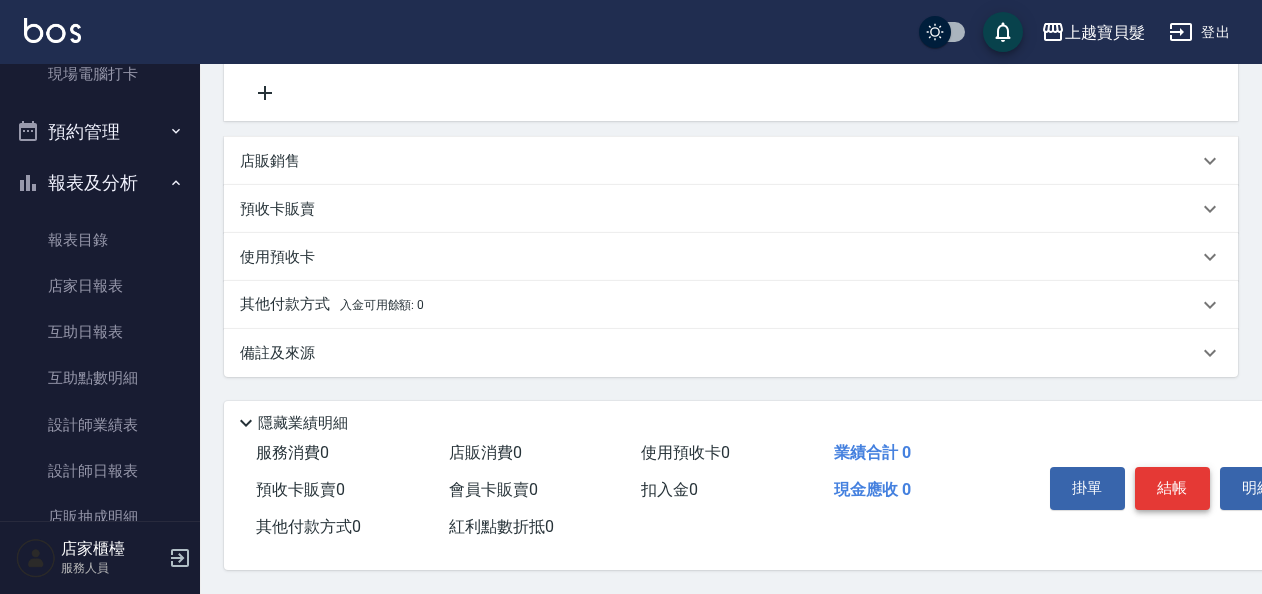 type on "使用剪髮卡(208)" 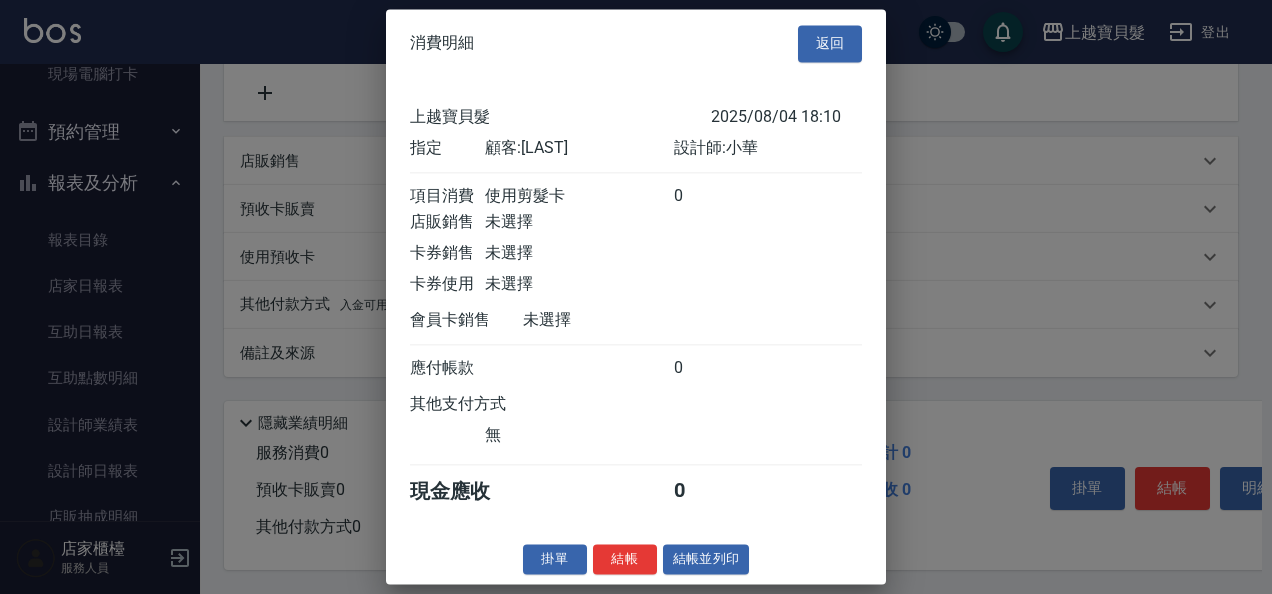scroll, scrollTop: 5, scrollLeft: 0, axis: vertical 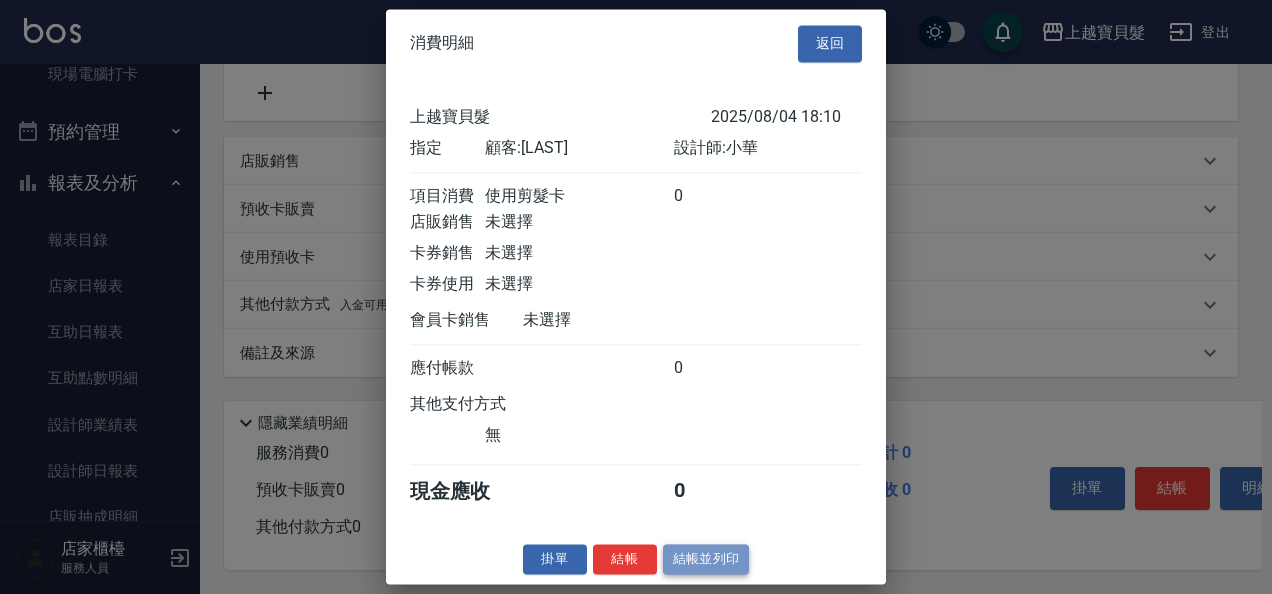 click on "結帳並列印" at bounding box center [706, 559] 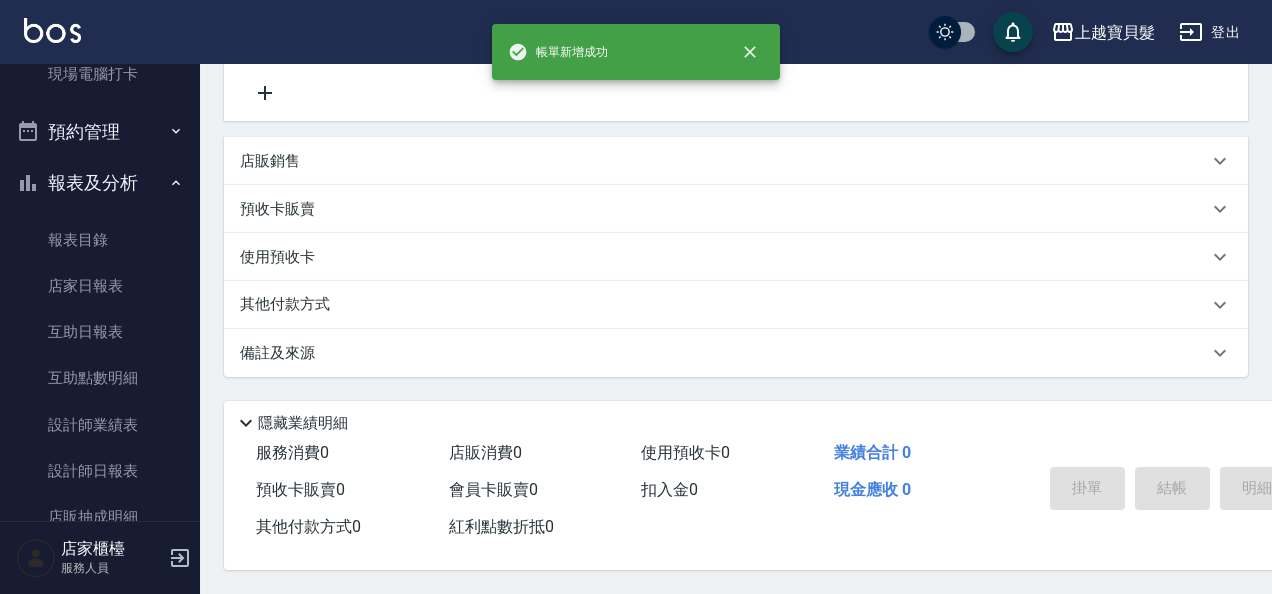 type on "2025/08/04 18:11" 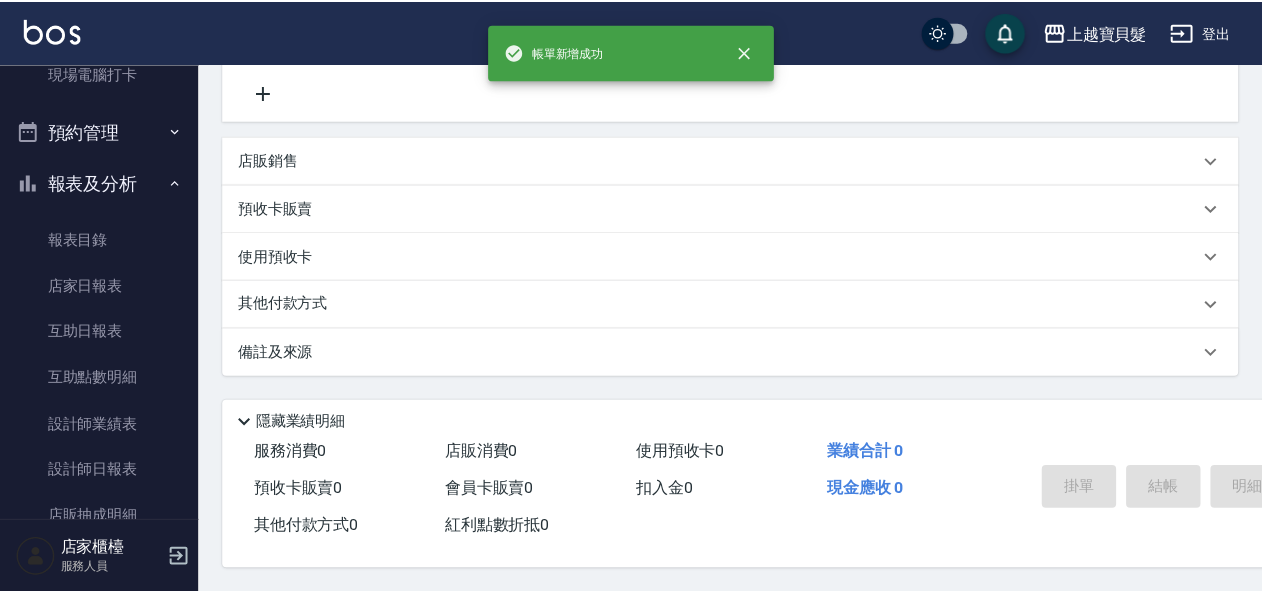 scroll, scrollTop: 0, scrollLeft: 0, axis: both 